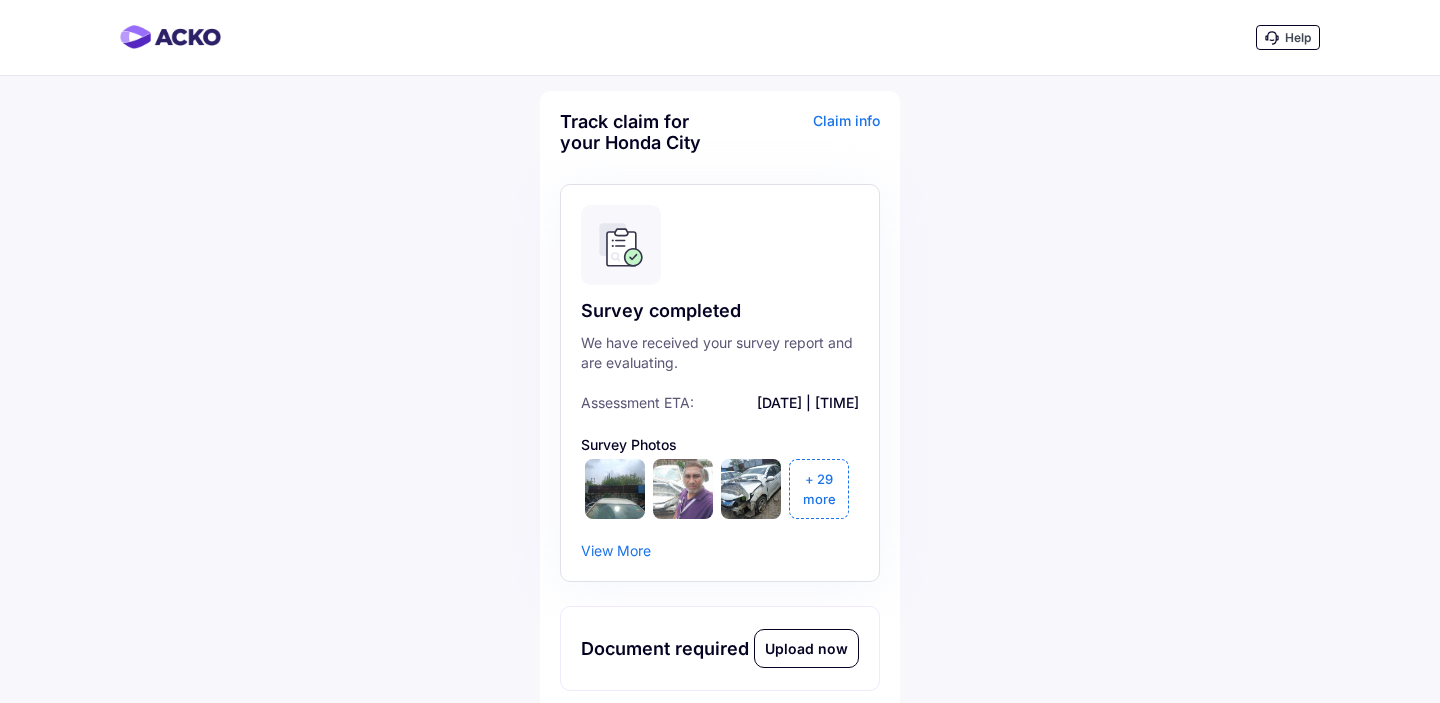 scroll, scrollTop: 0, scrollLeft: 0, axis: both 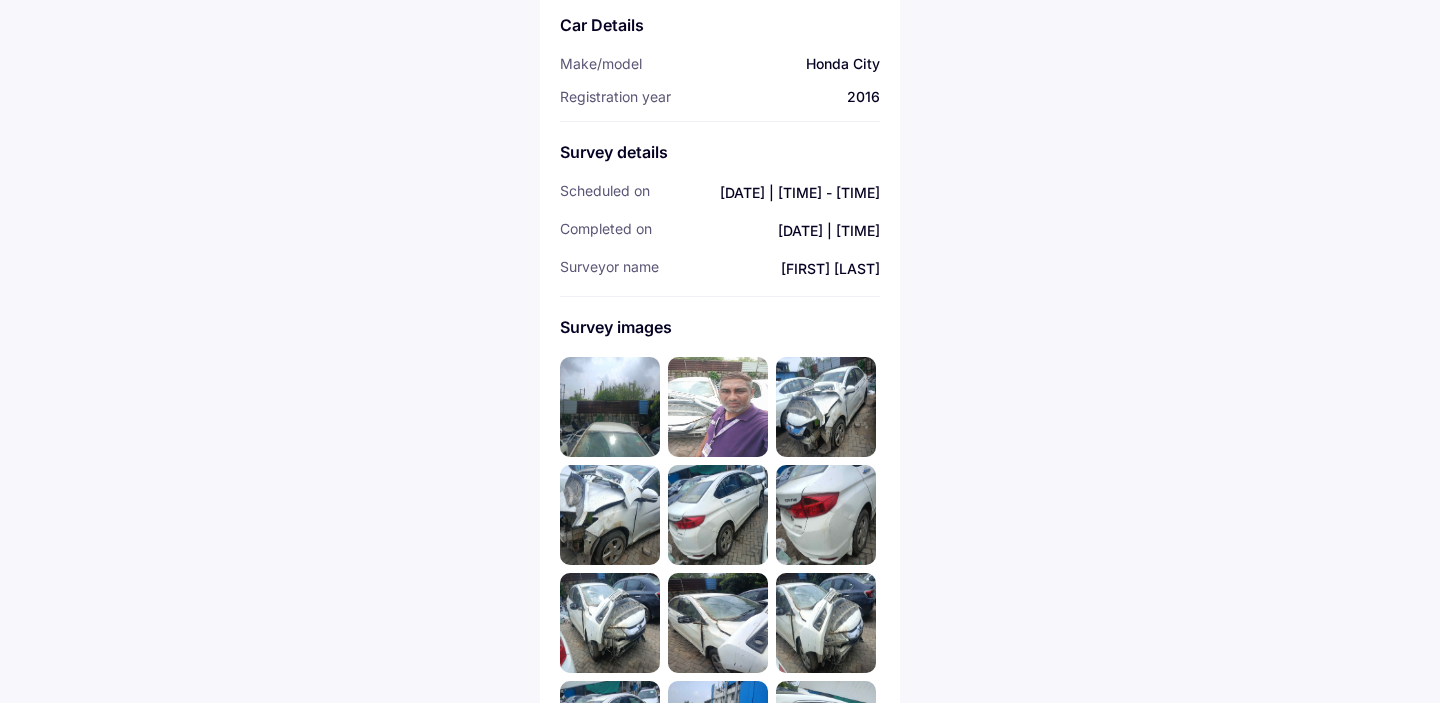 click at bounding box center (610, 407) 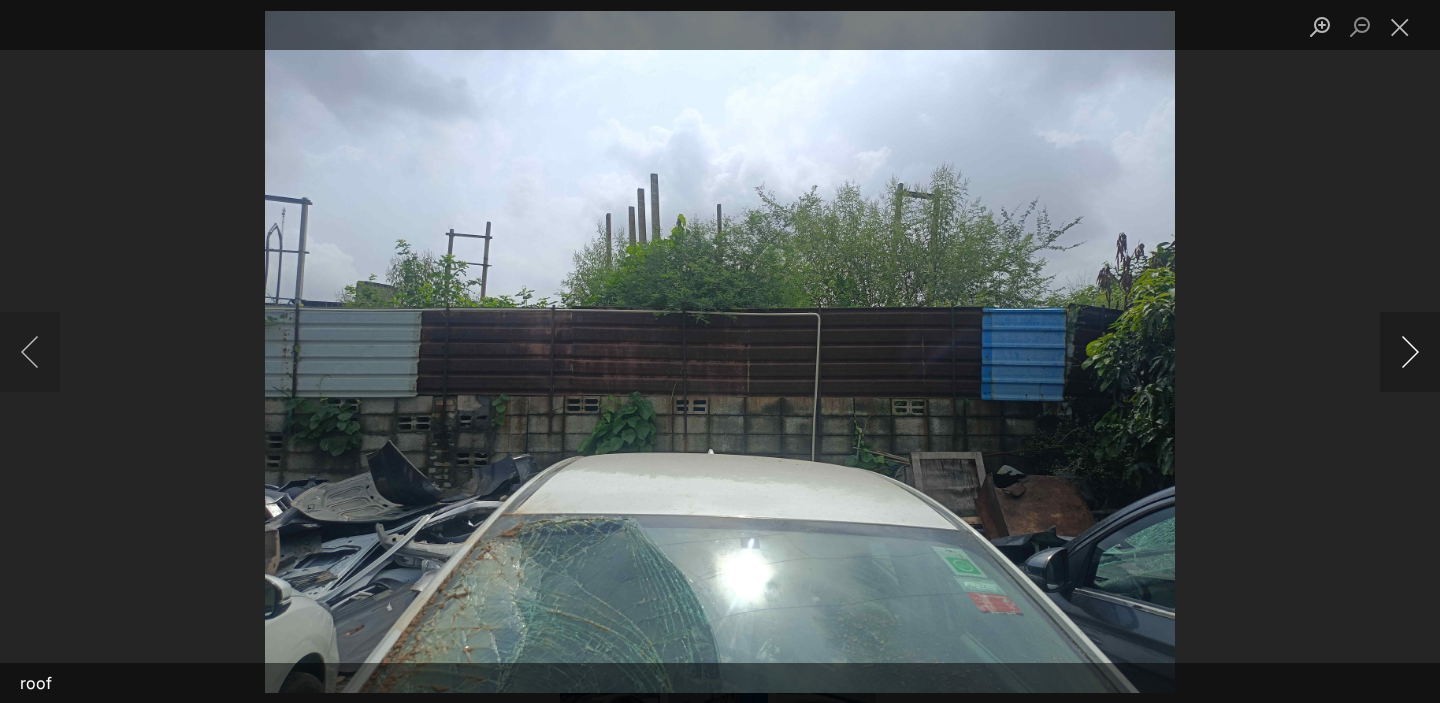 click at bounding box center [1410, 352] 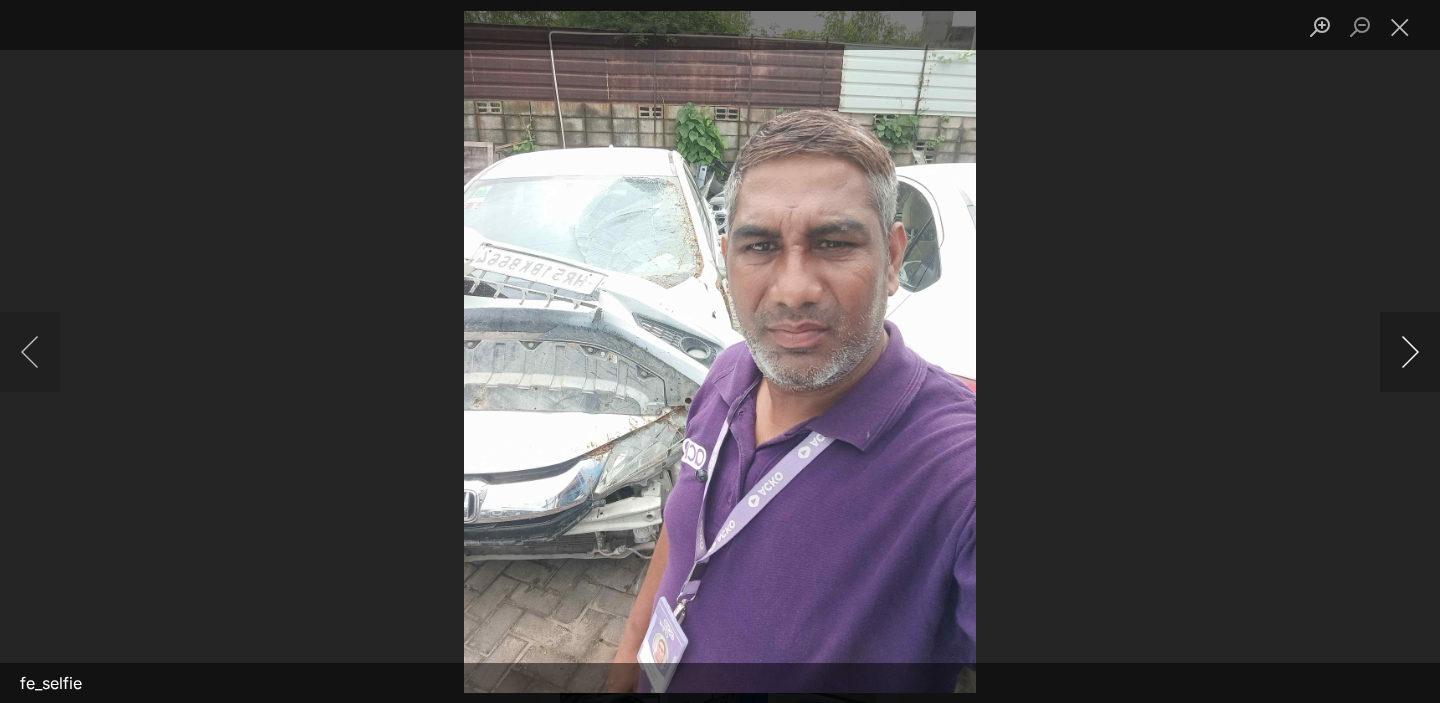 click at bounding box center (1410, 352) 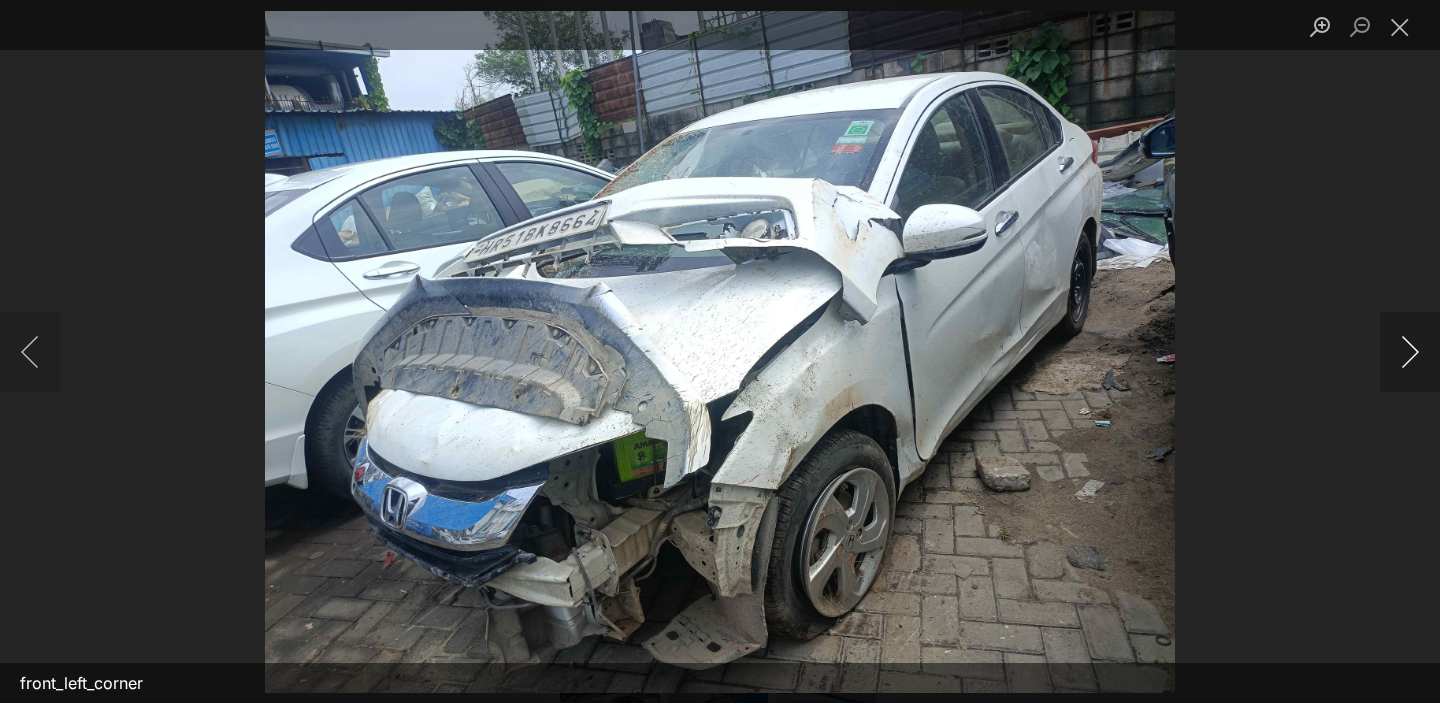 click at bounding box center (1410, 352) 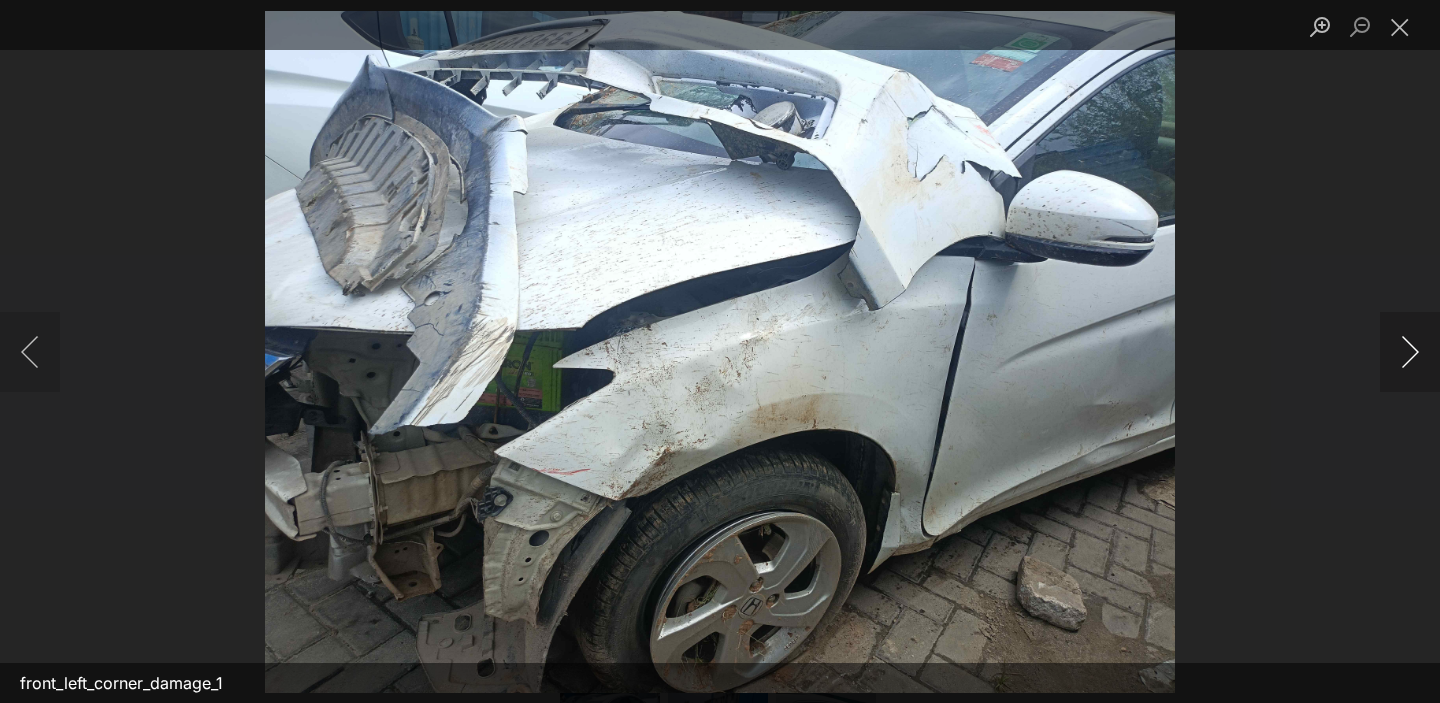 click at bounding box center (1410, 352) 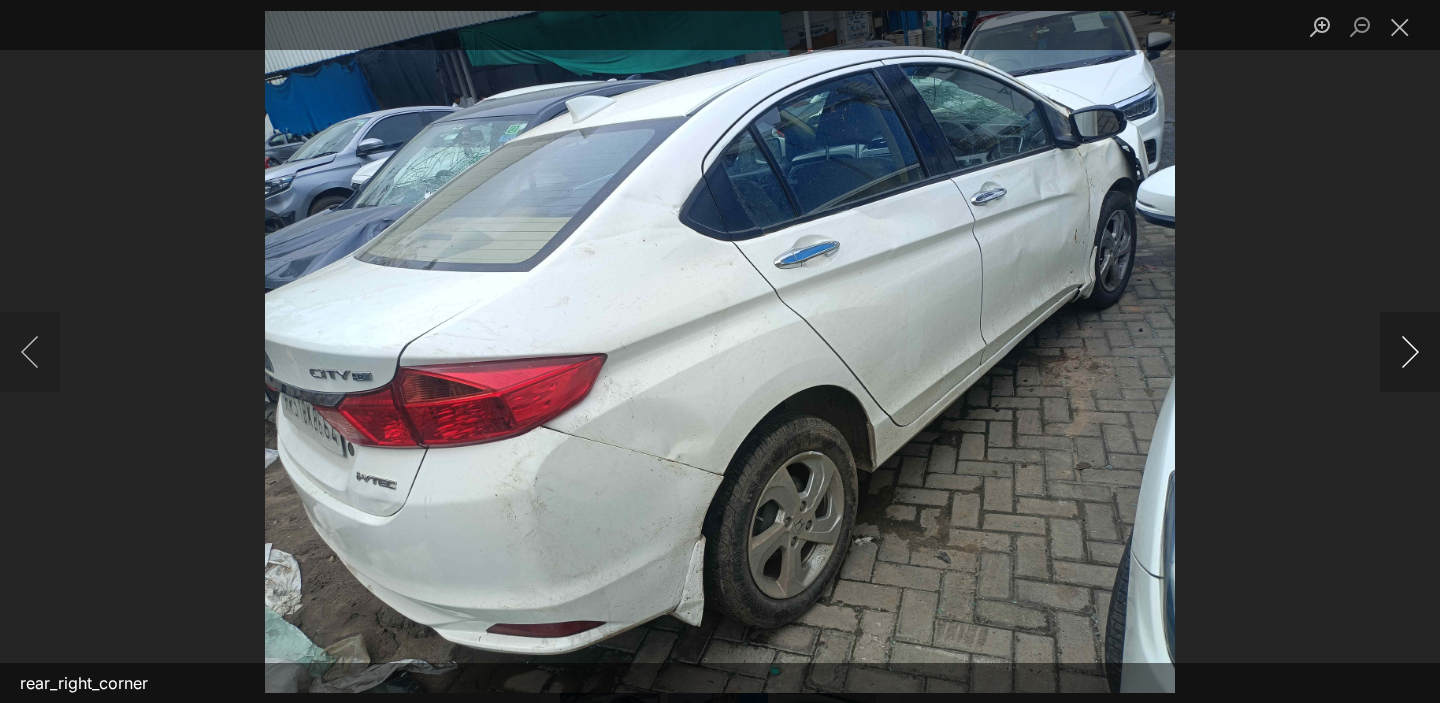 click at bounding box center [1410, 352] 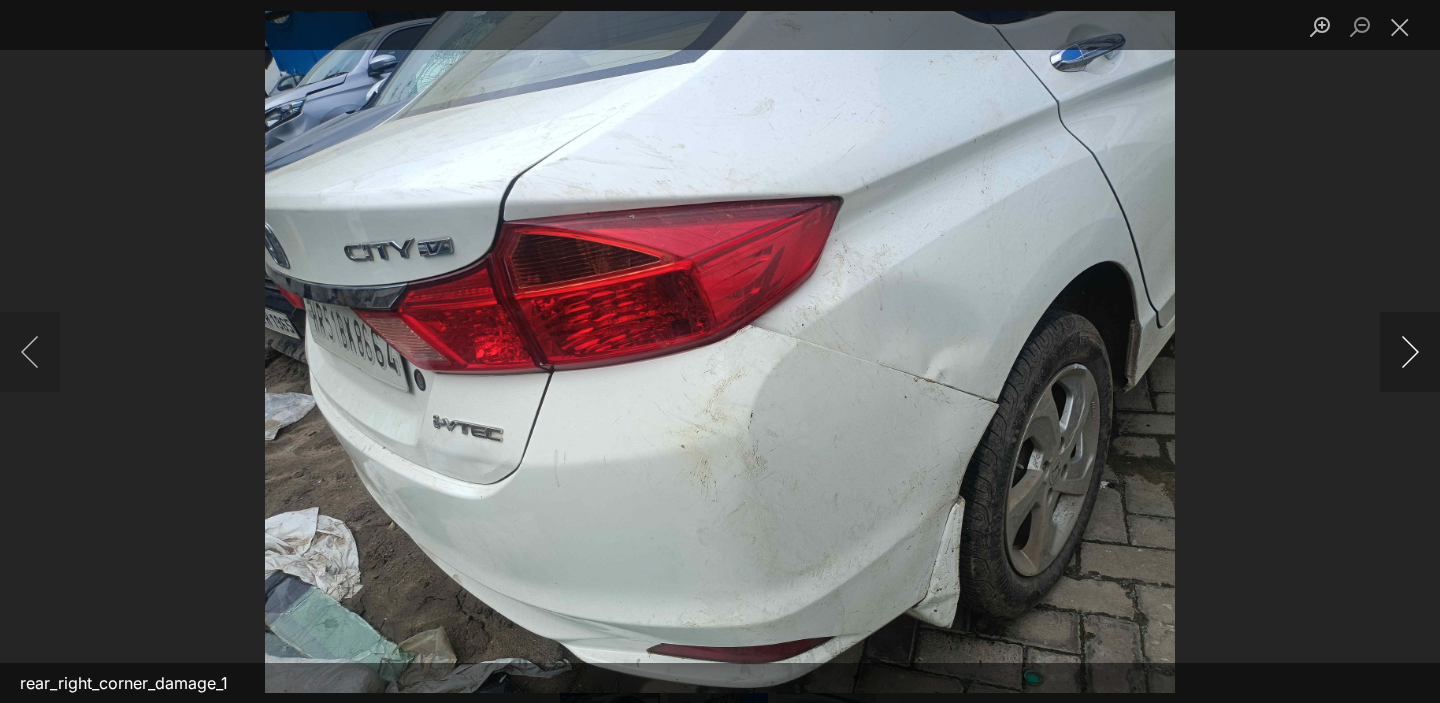 click at bounding box center (1410, 352) 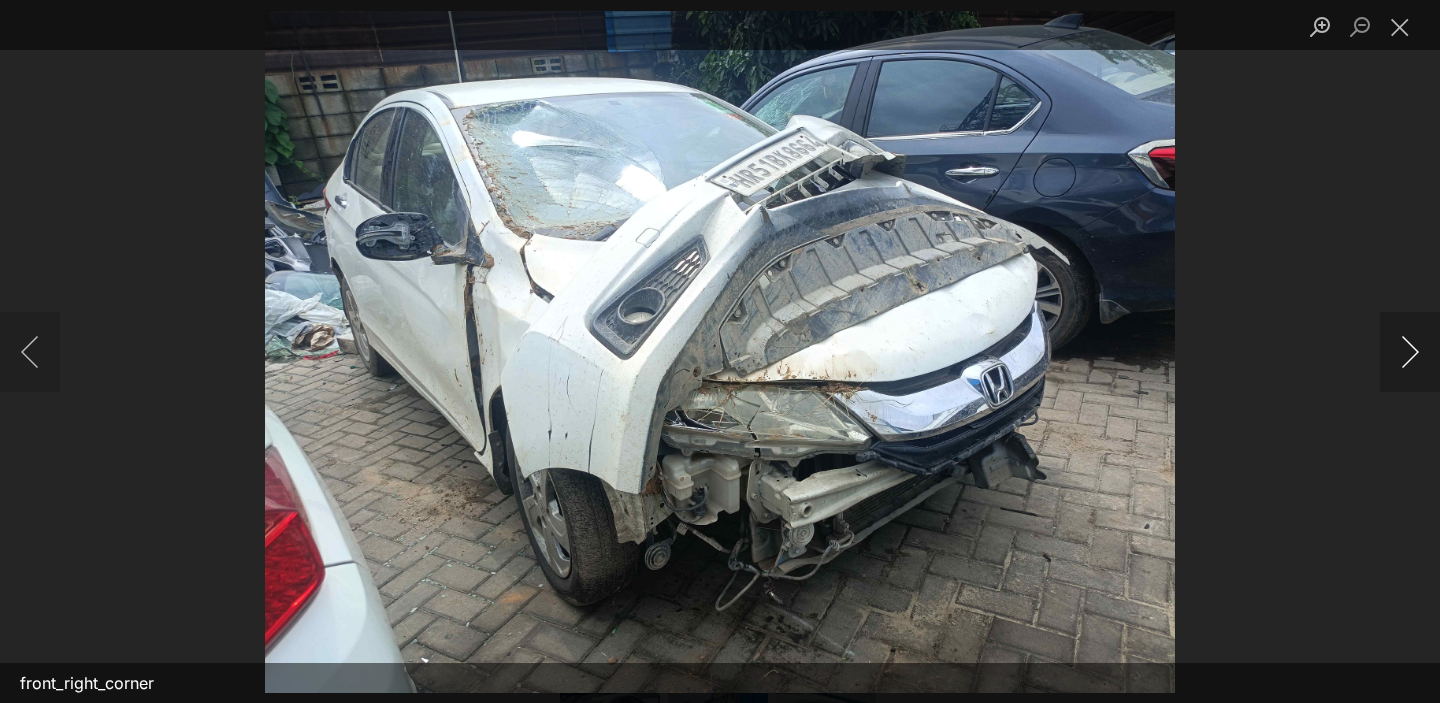 click at bounding box center (1410, 352) 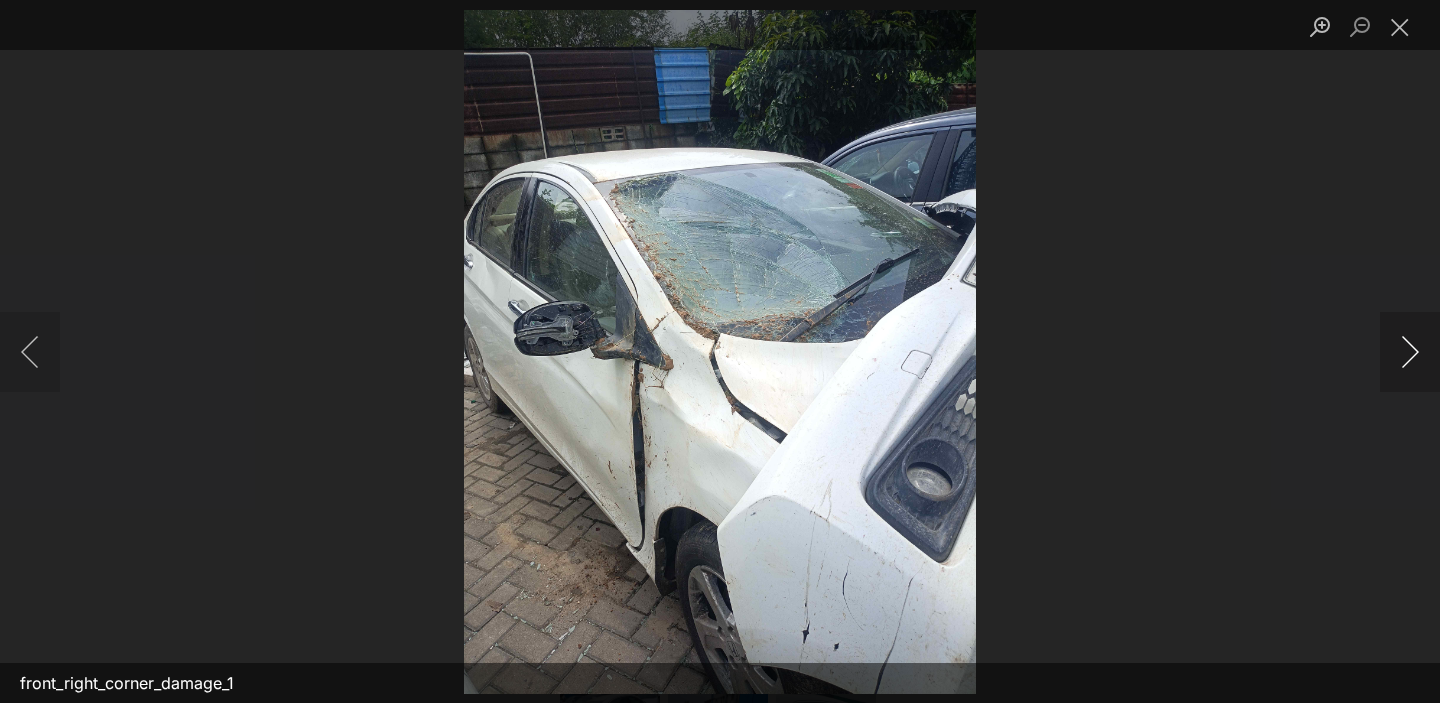 click at bounding box center [1410, 352] 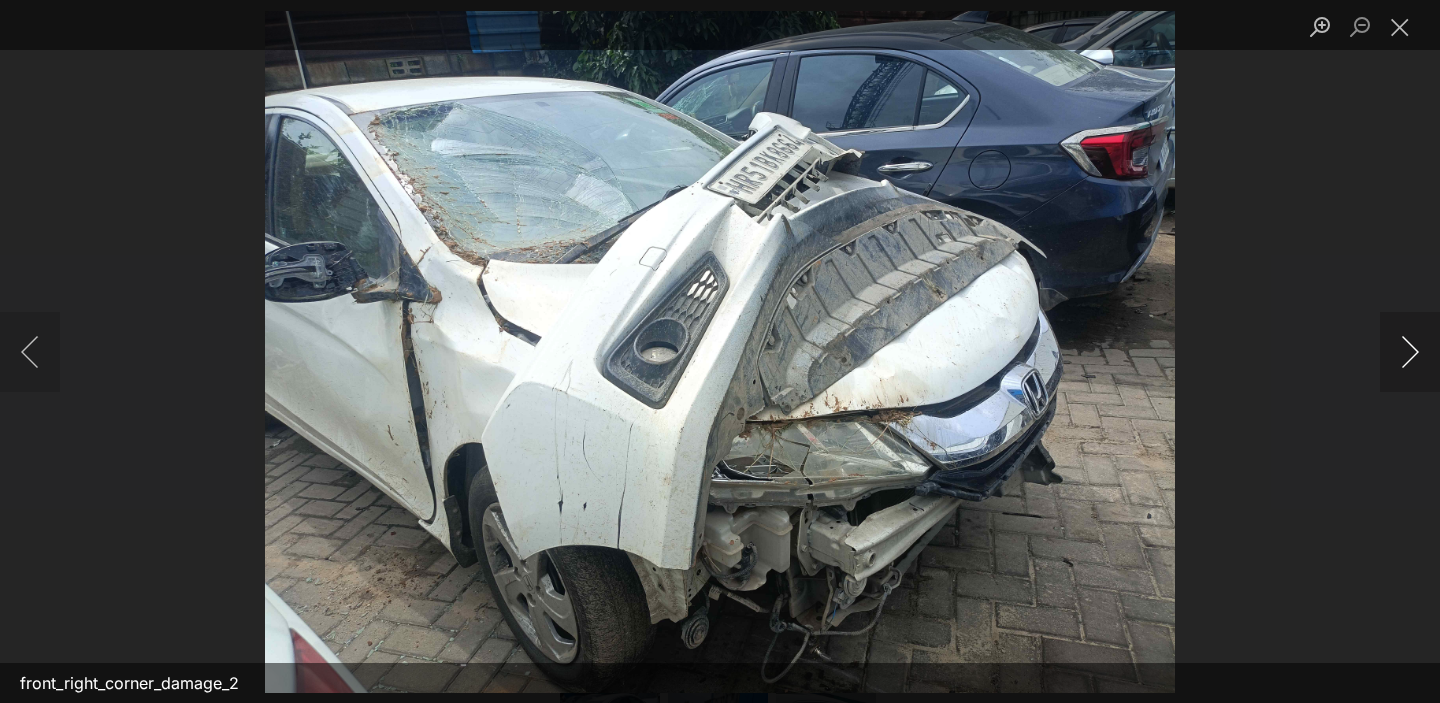 click at bounding box center [1410, 352] 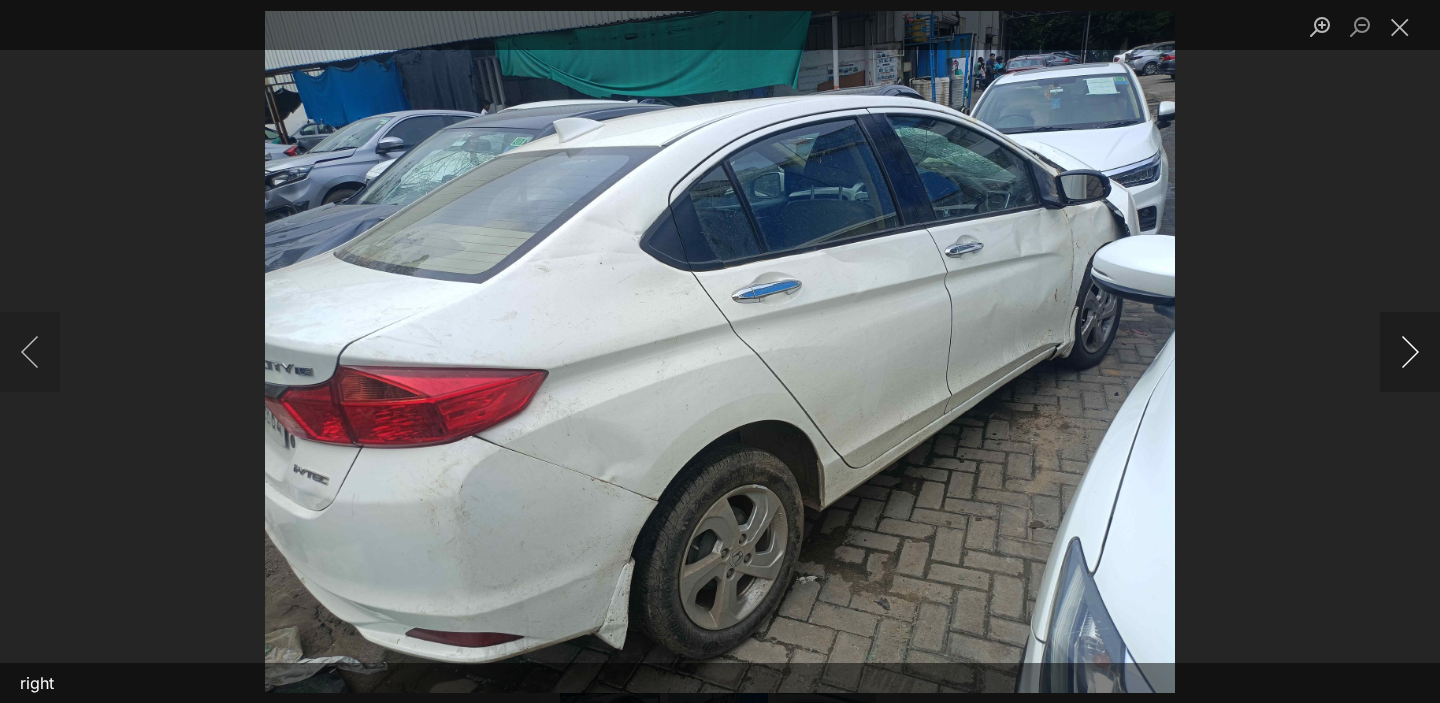 click at bounding box center (1410, 352) 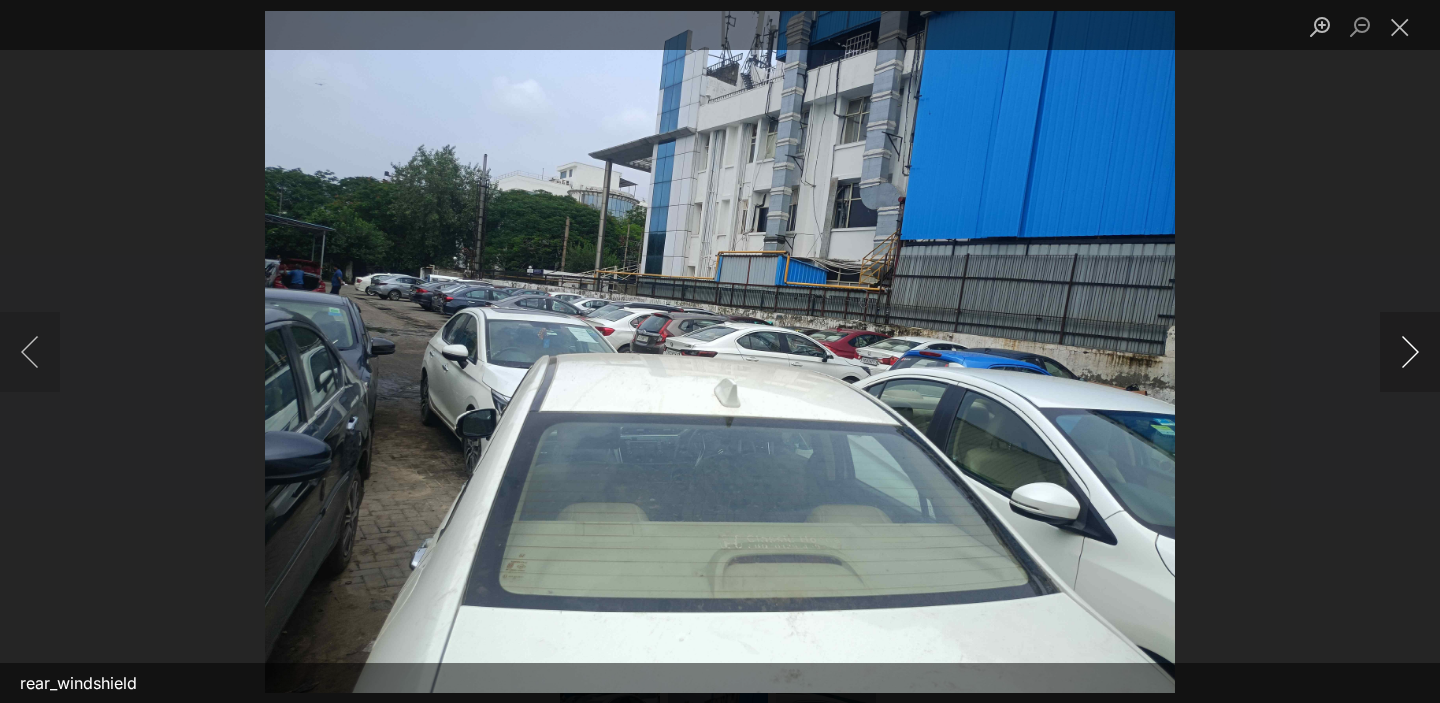 click at bounding box center (1410, 352) 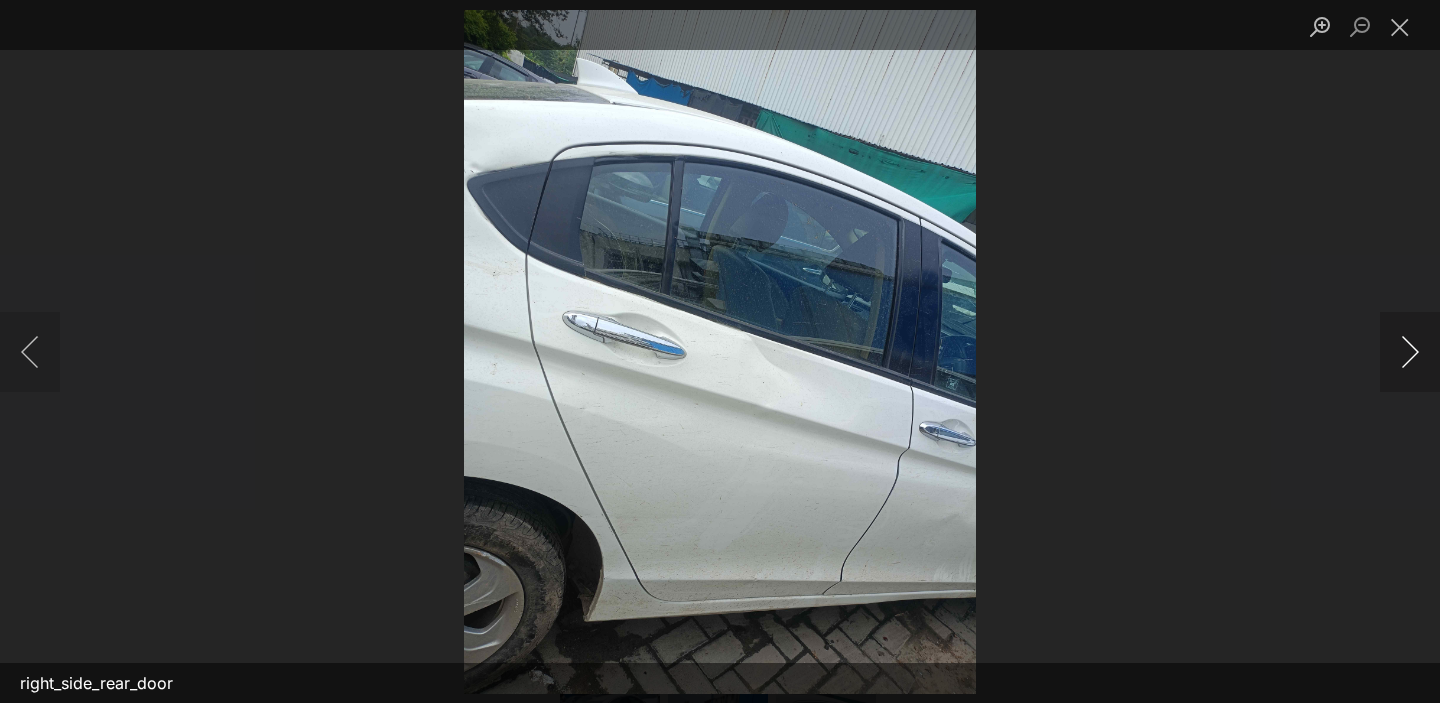 click at bounding box center (1410, 352) 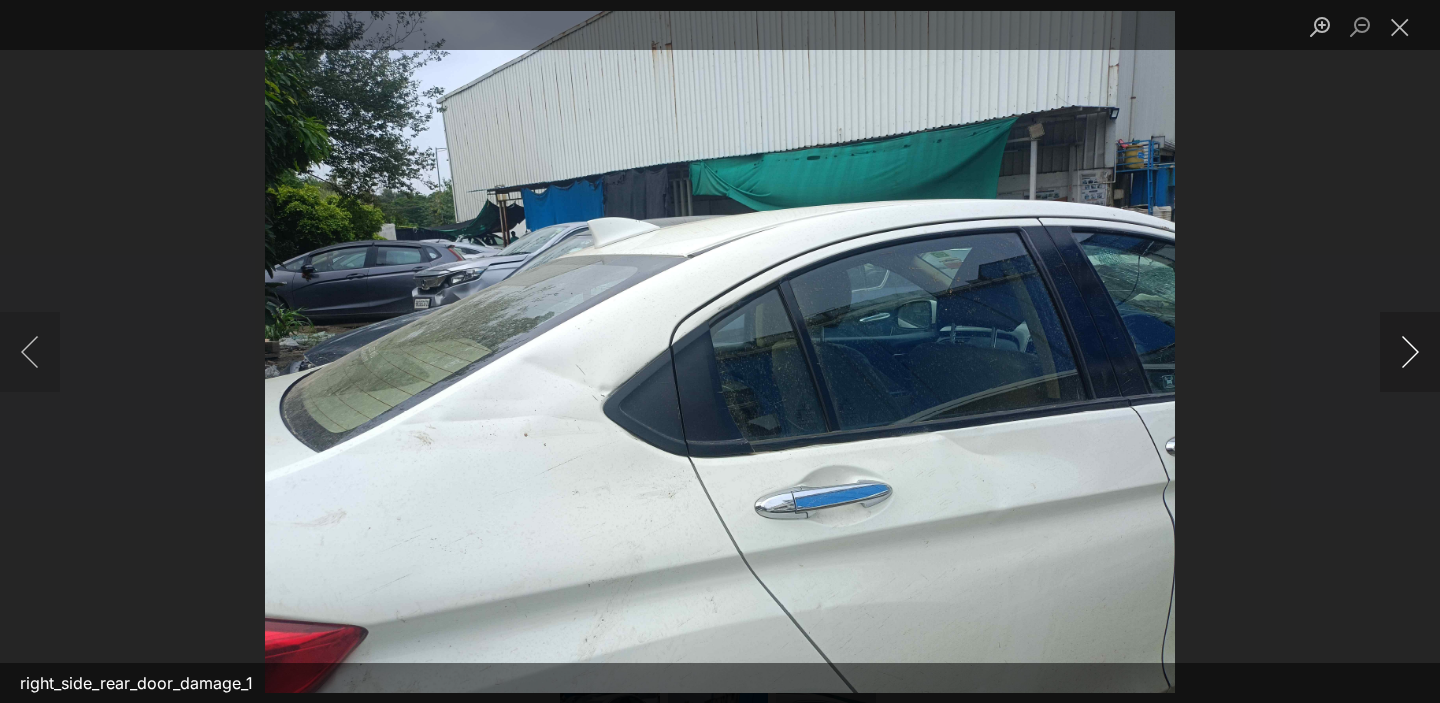 click at bounding box center [1410, 352] 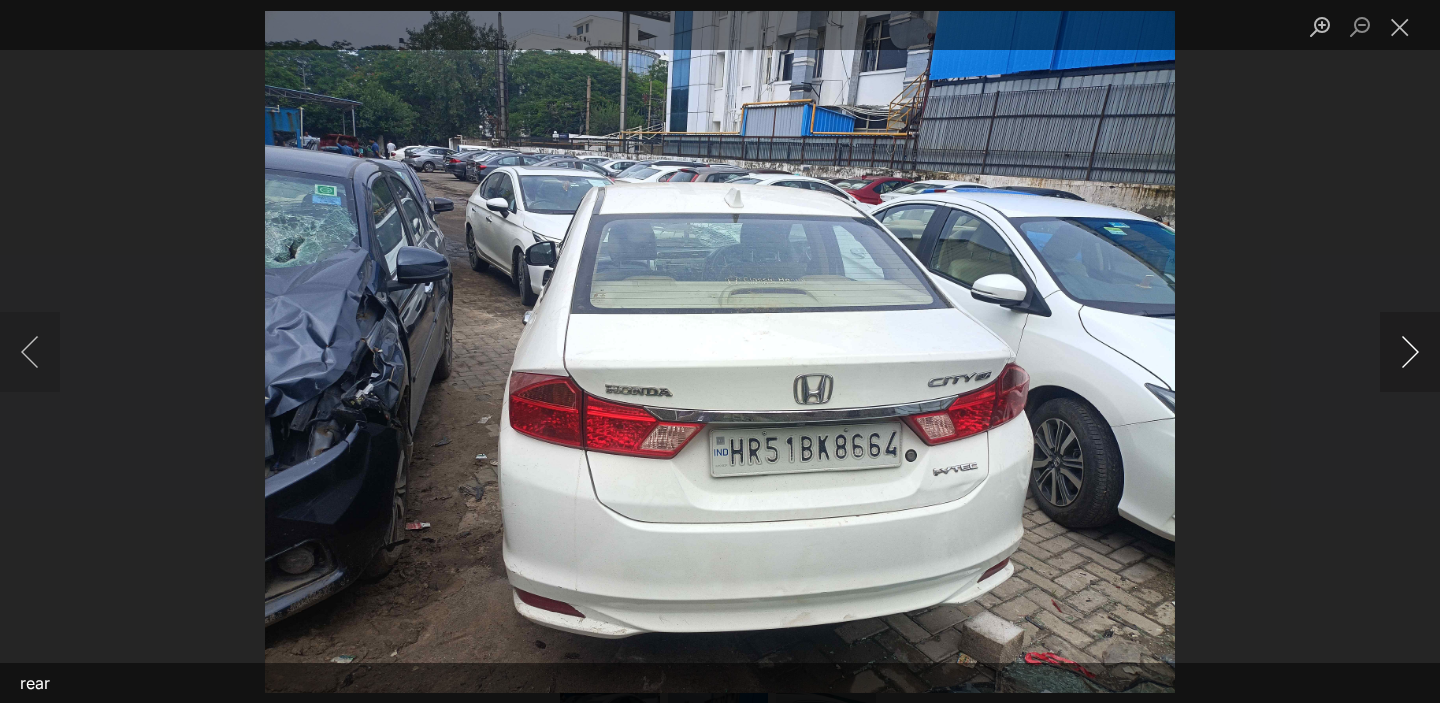 click at bounding box center (1410, 352) 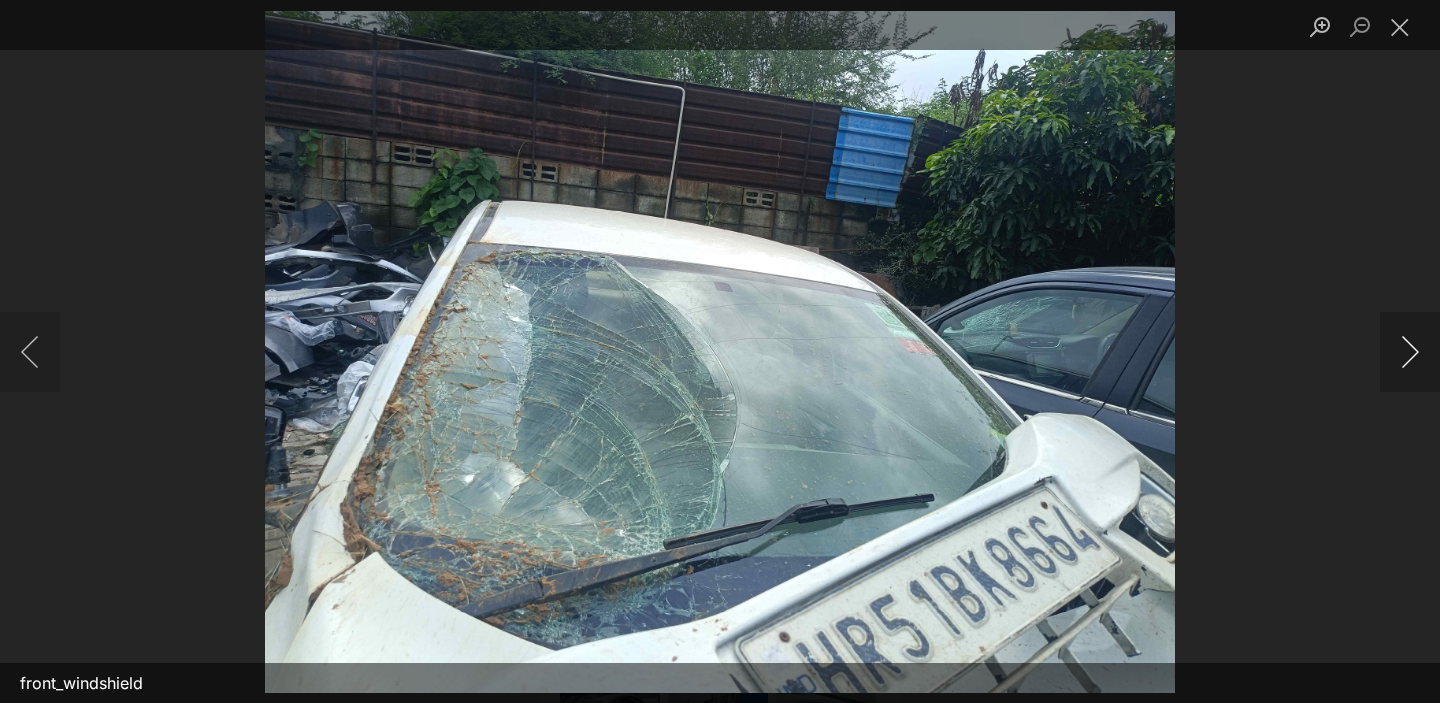 click at bounding box center [1410, 352] 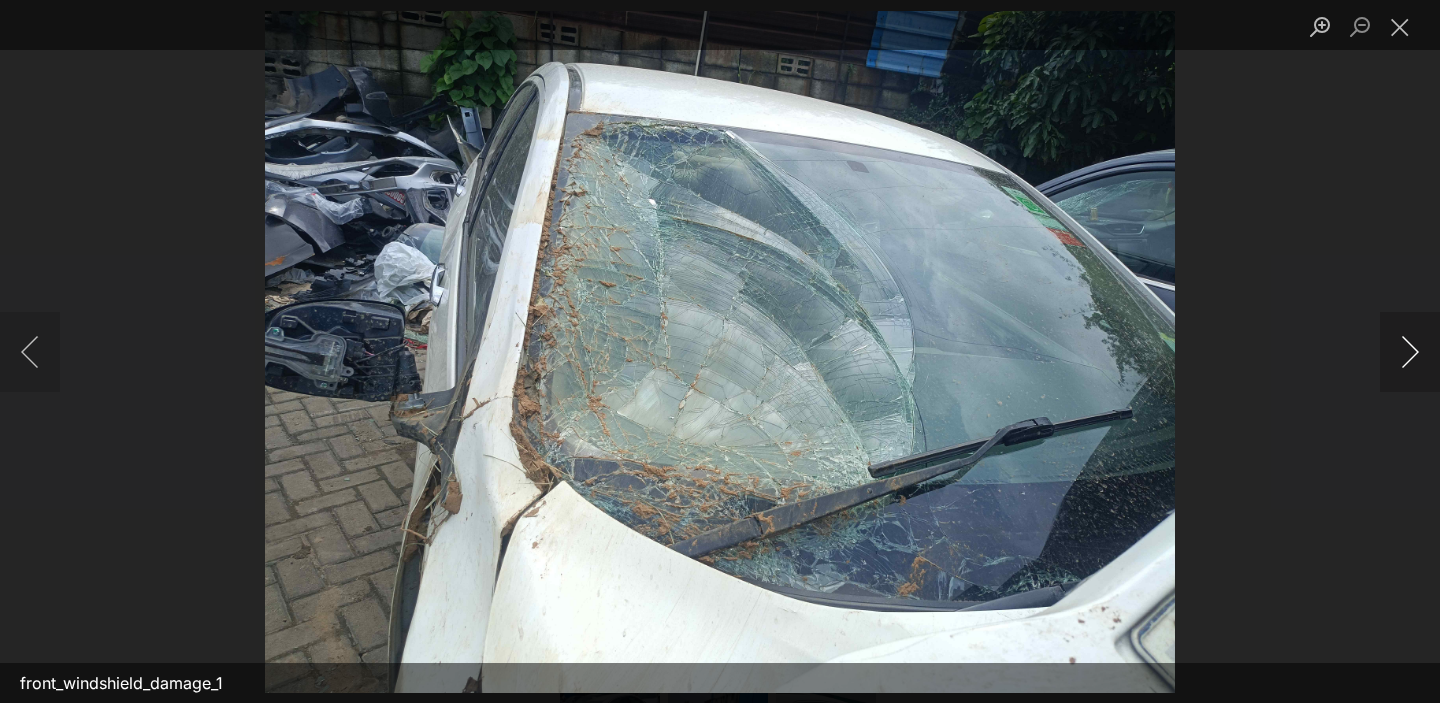 click at bounding box center (1410, 352) 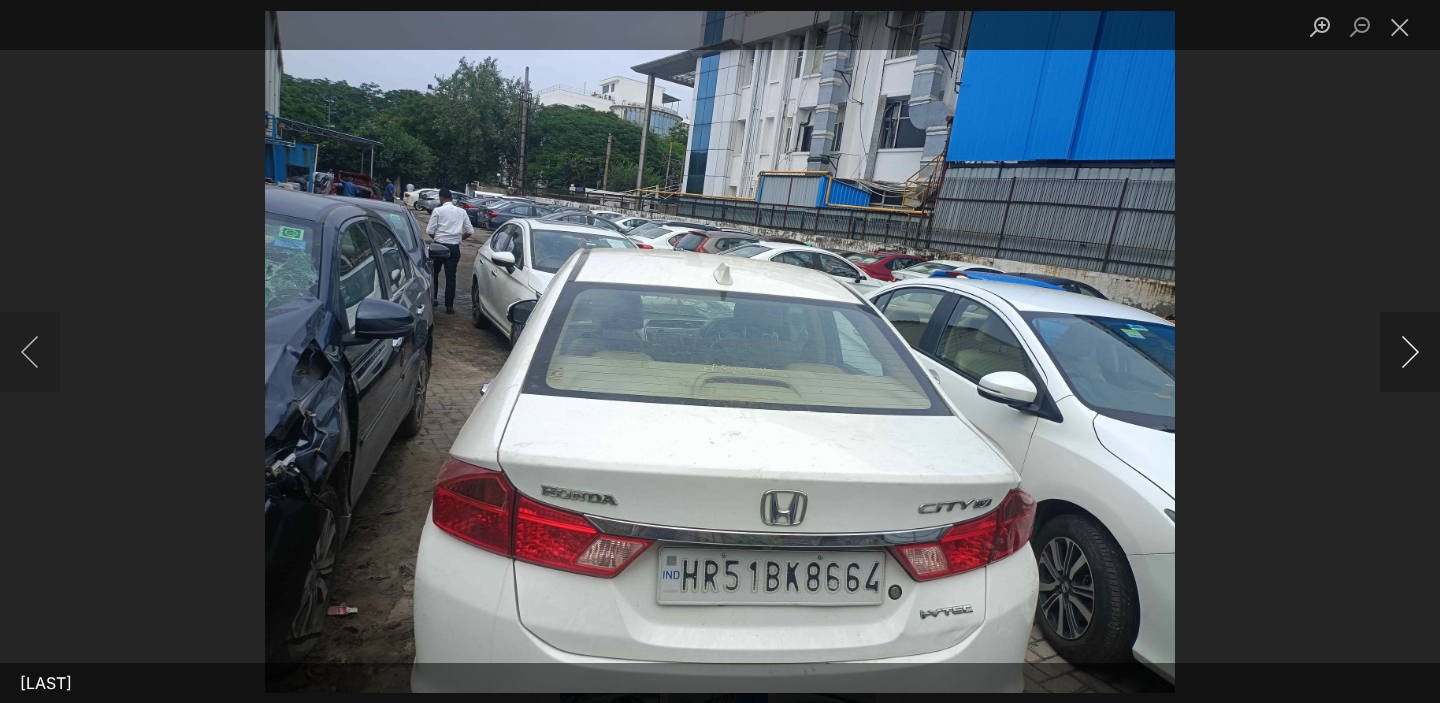 click at bounding box center [1410, 352] 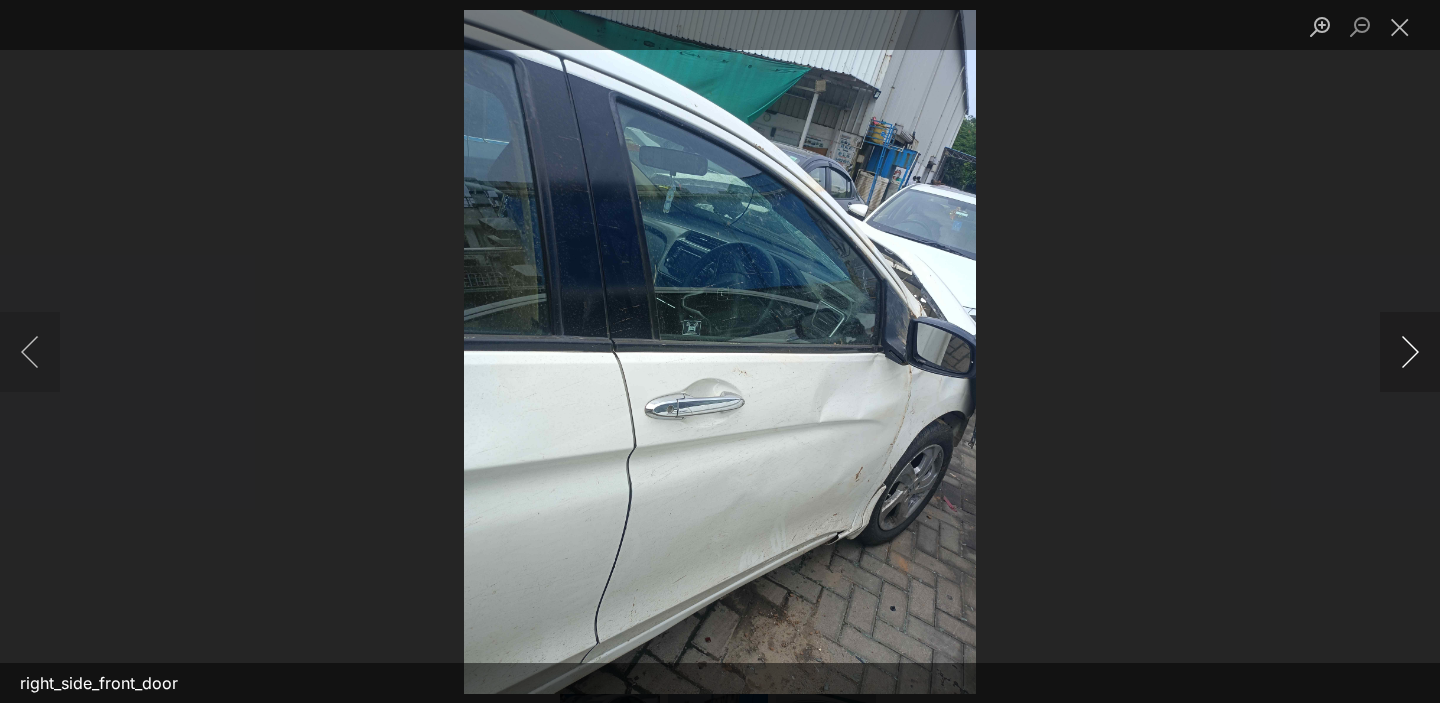 click at bounding box center (1410, 352) 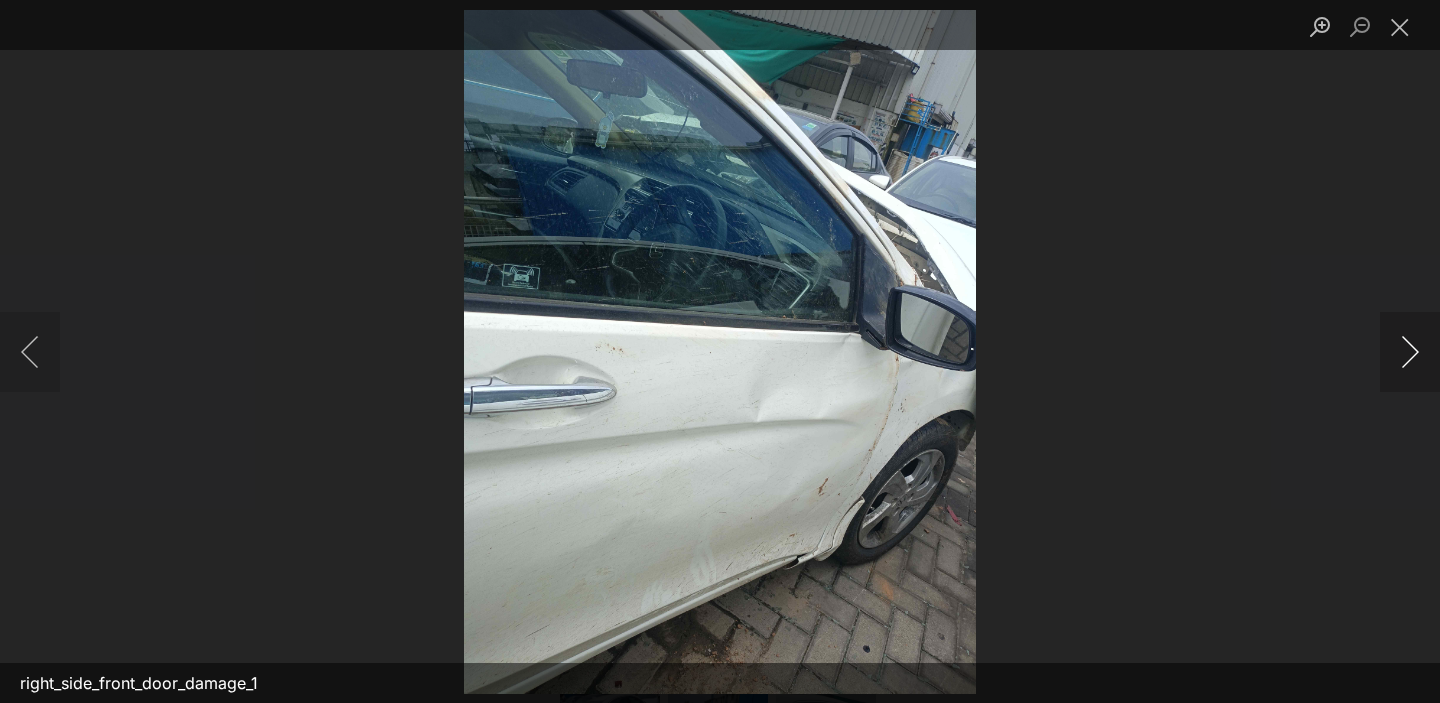 click at bounding box center [1410, 352] 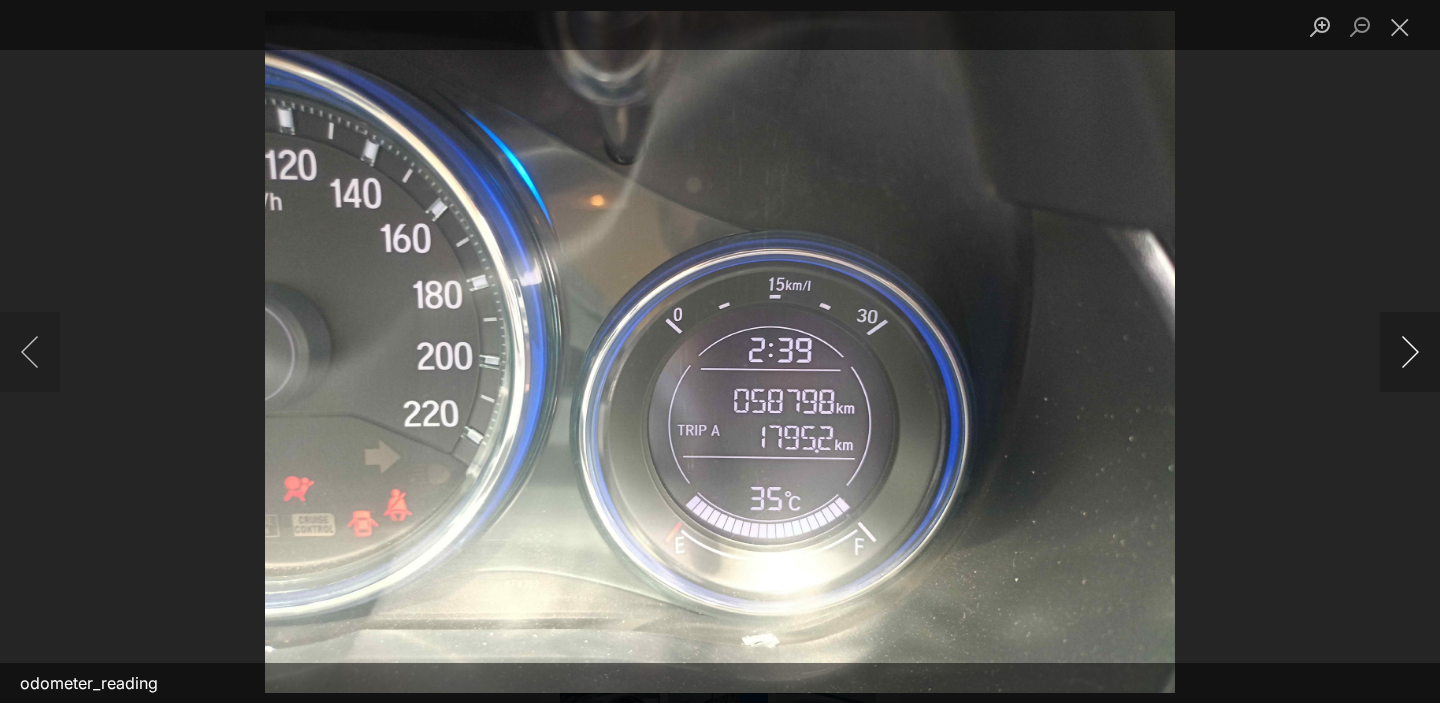 click at bounding box center (1410, 352) 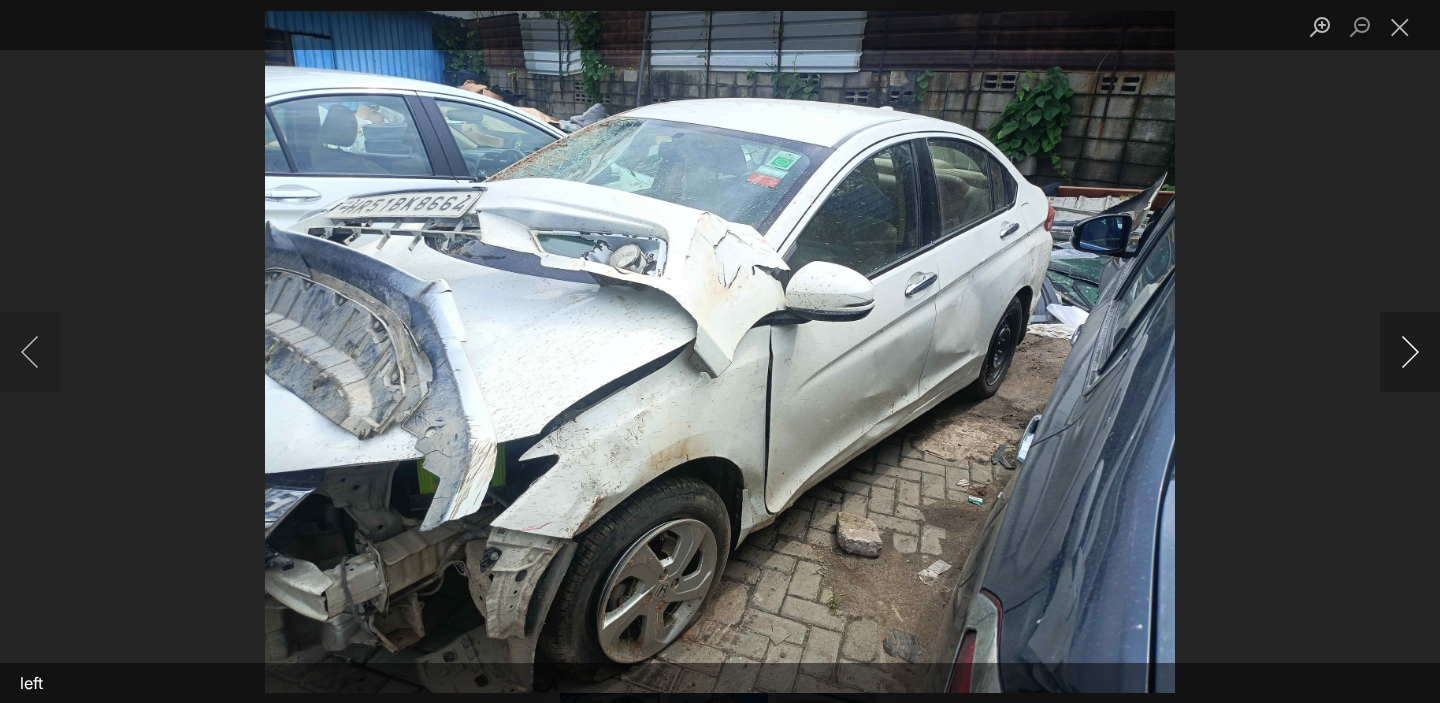 click at bounding box center (1410, 352) 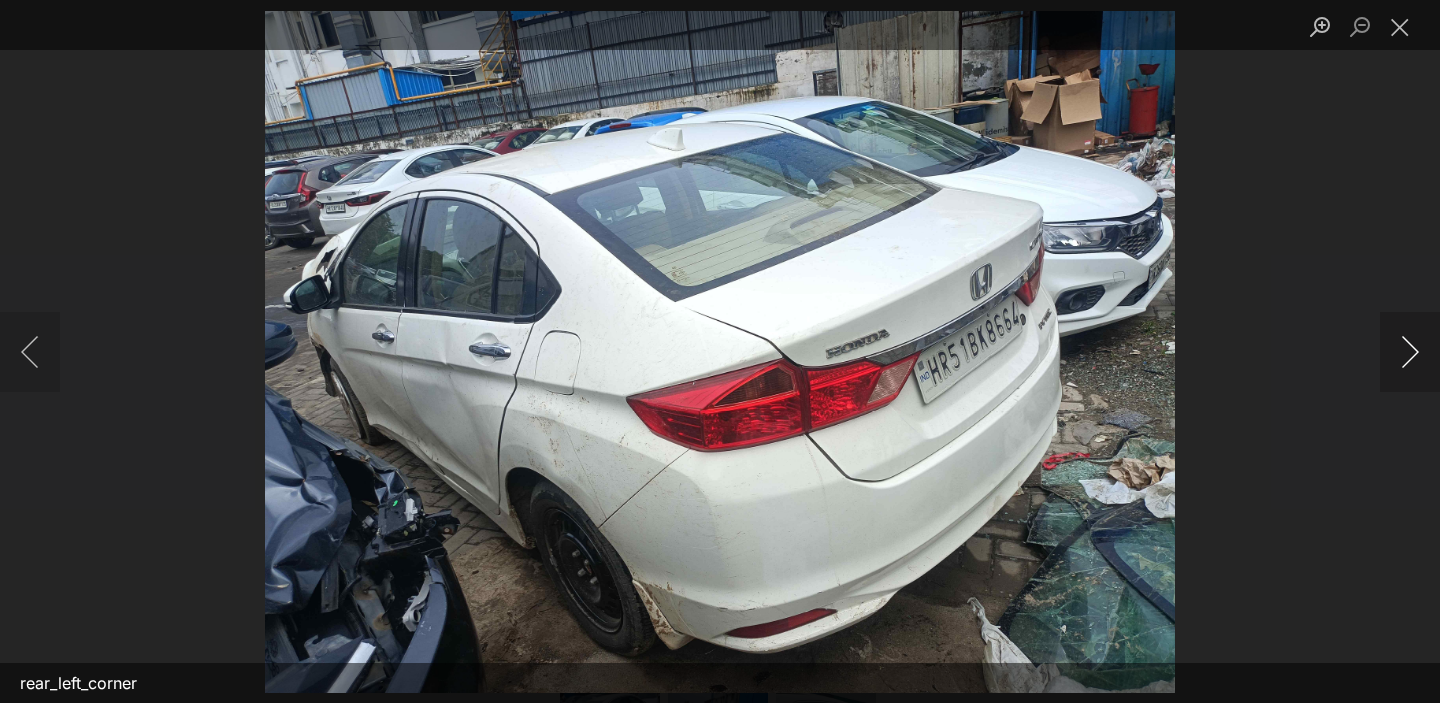 click at bounding box center (1410, 352) 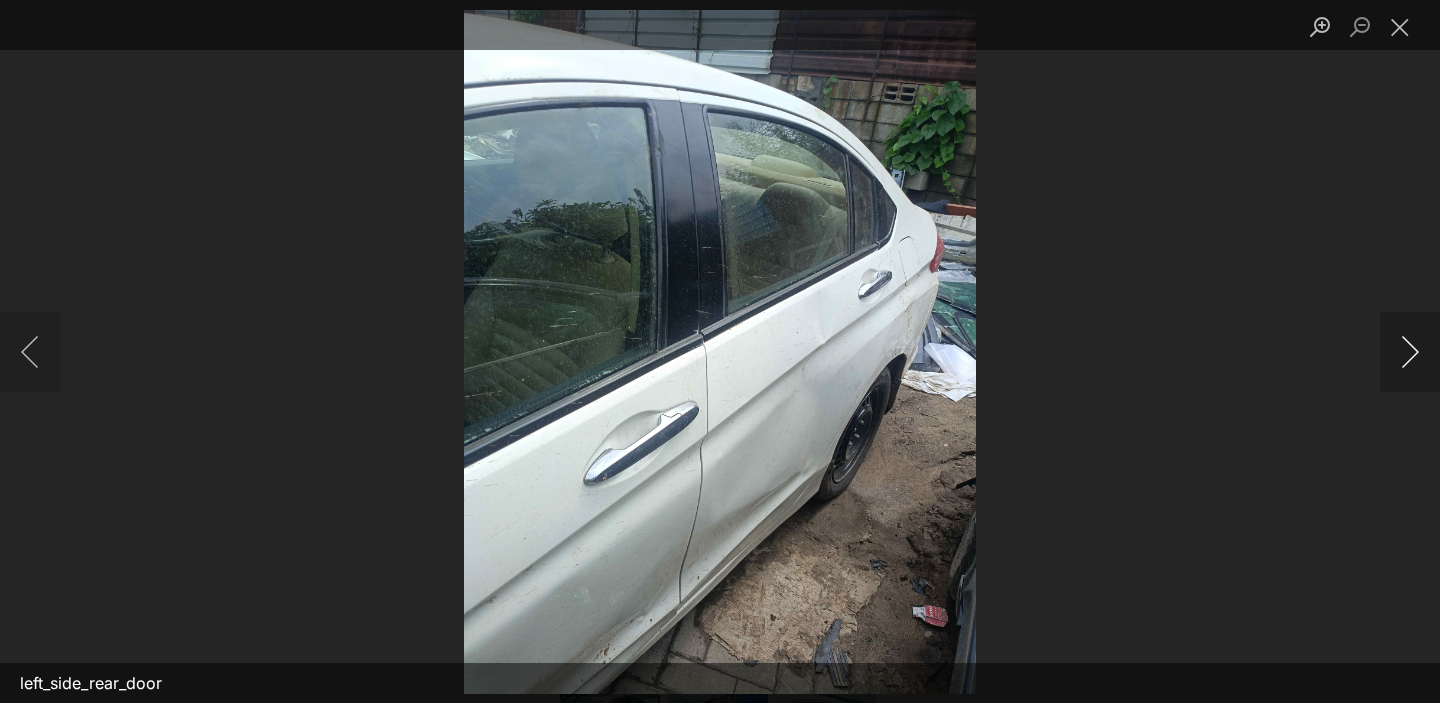 click at bounding box center (1410, 352) 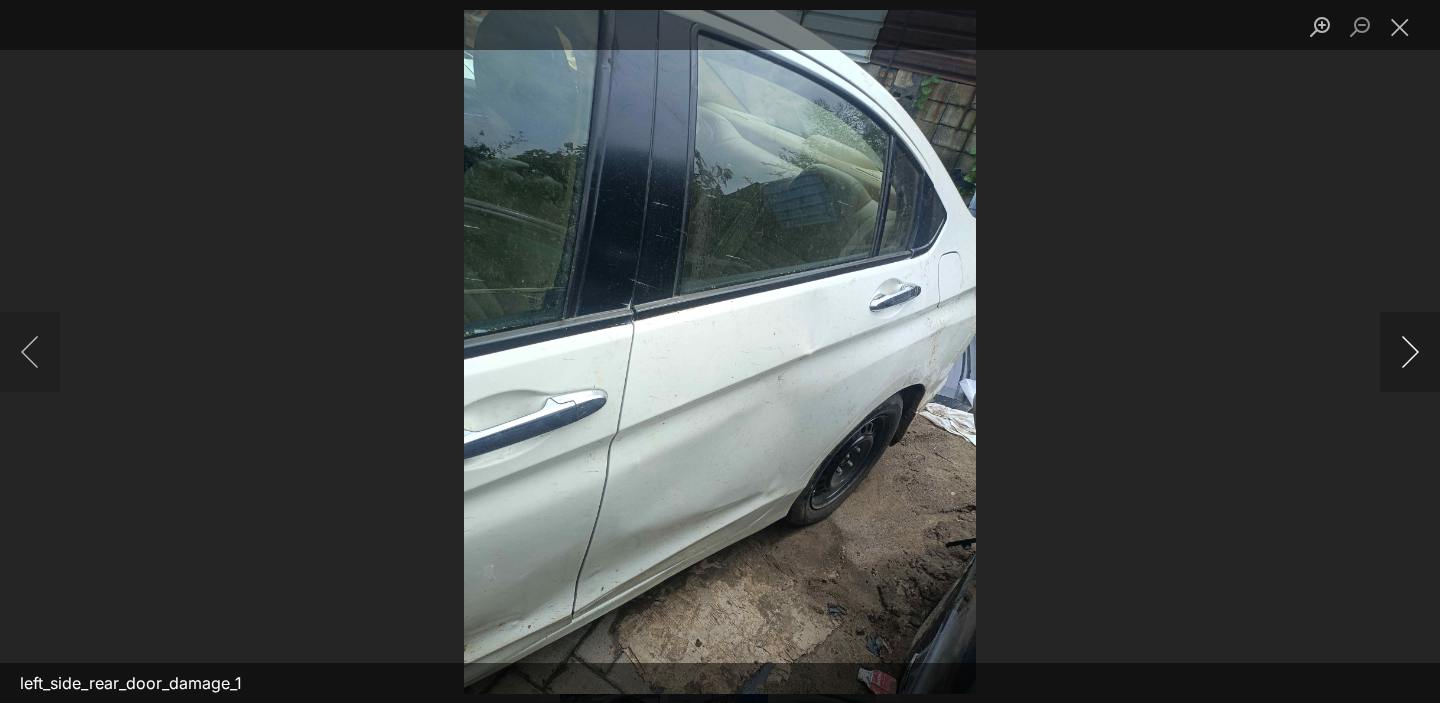 click at bounding box center [1410, 352] 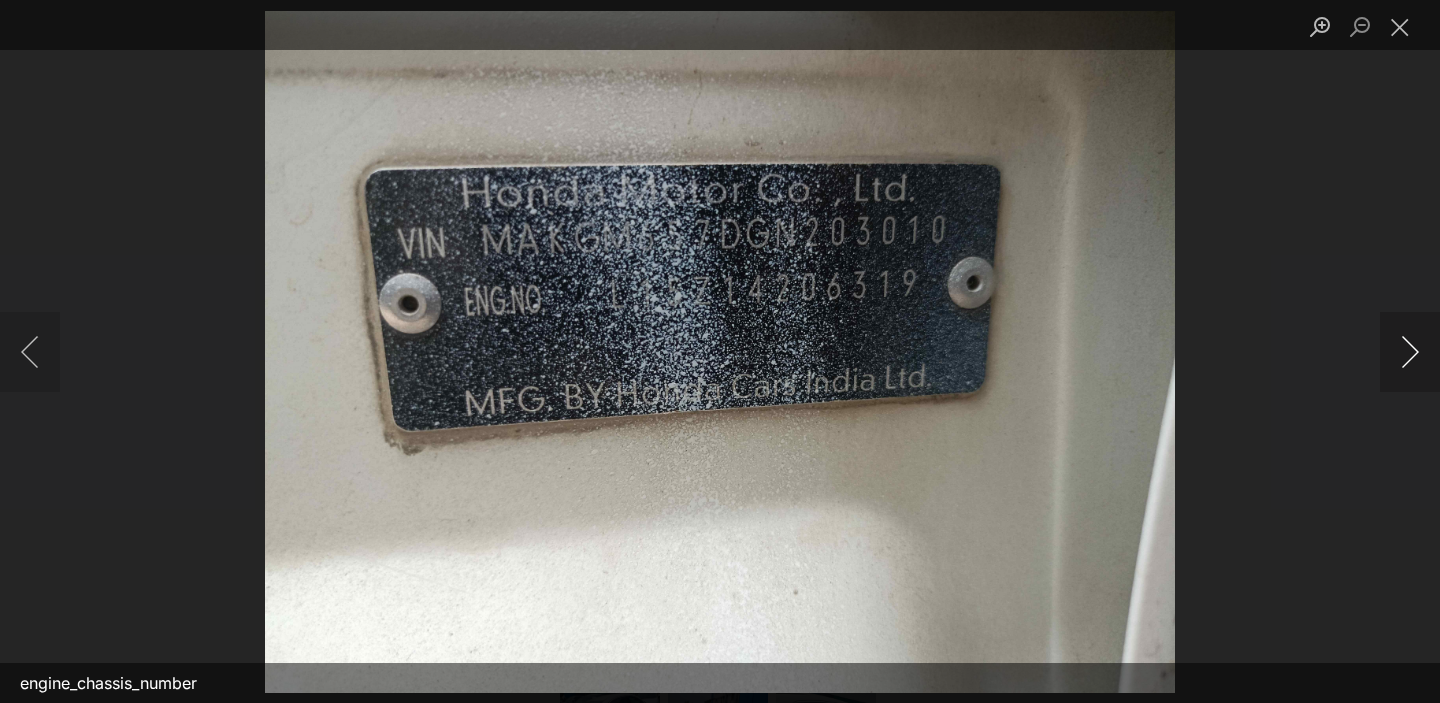 click at bounding box center (1410, 352) 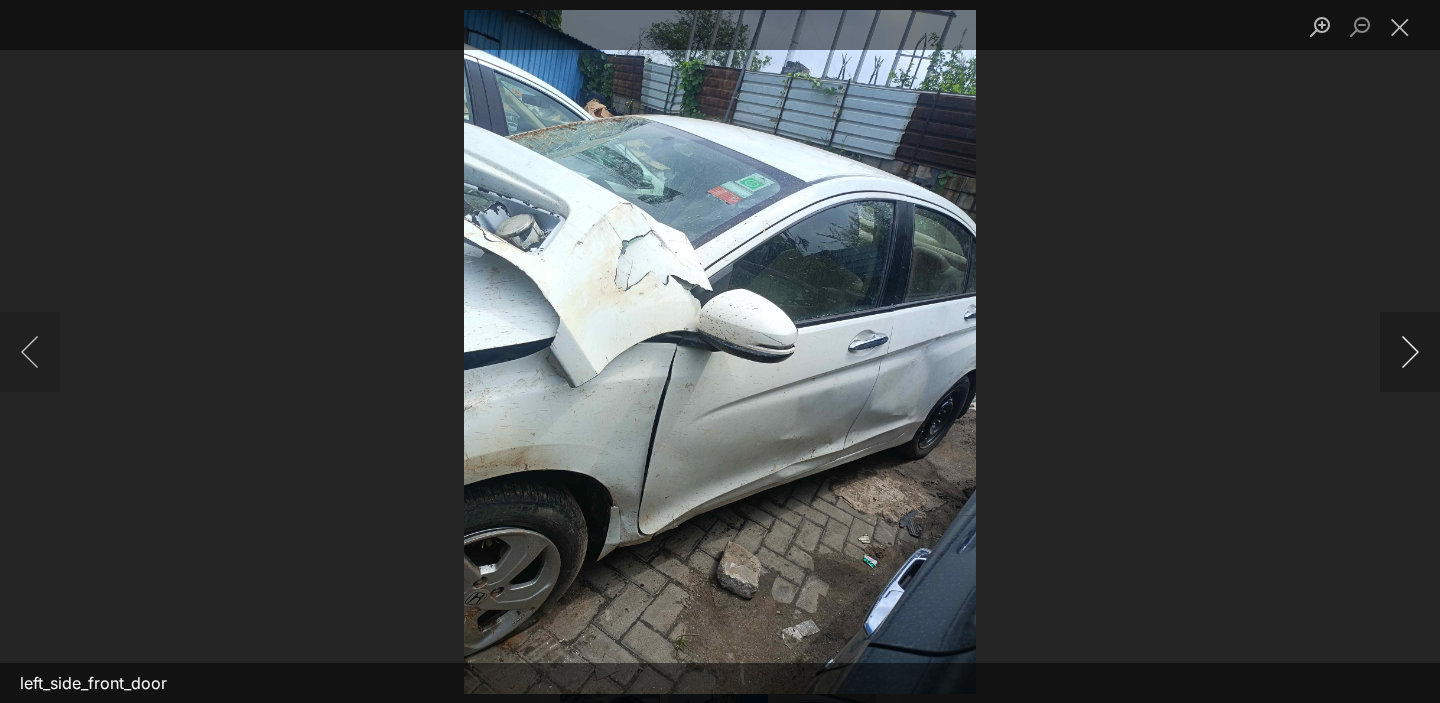 click at bounding box center [1410, 352] 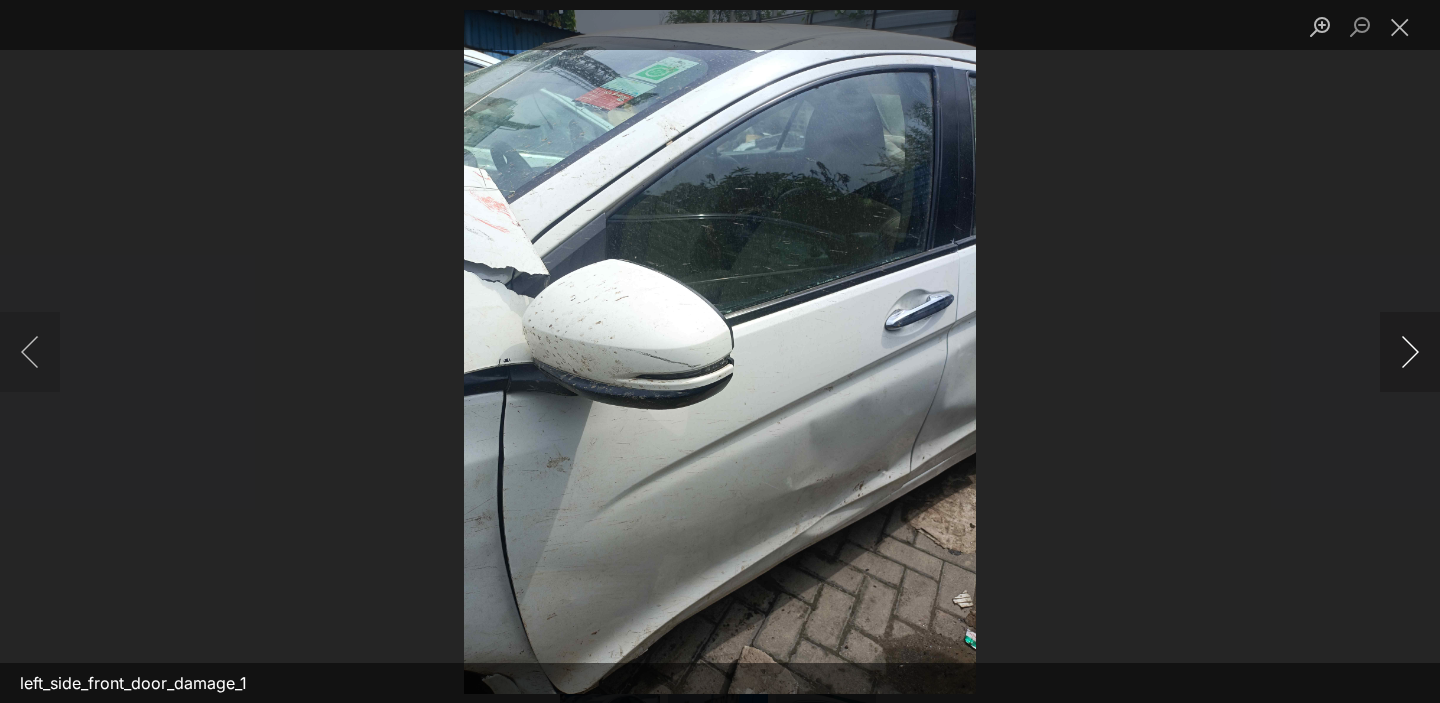 click at bounding box center [1410, 352] 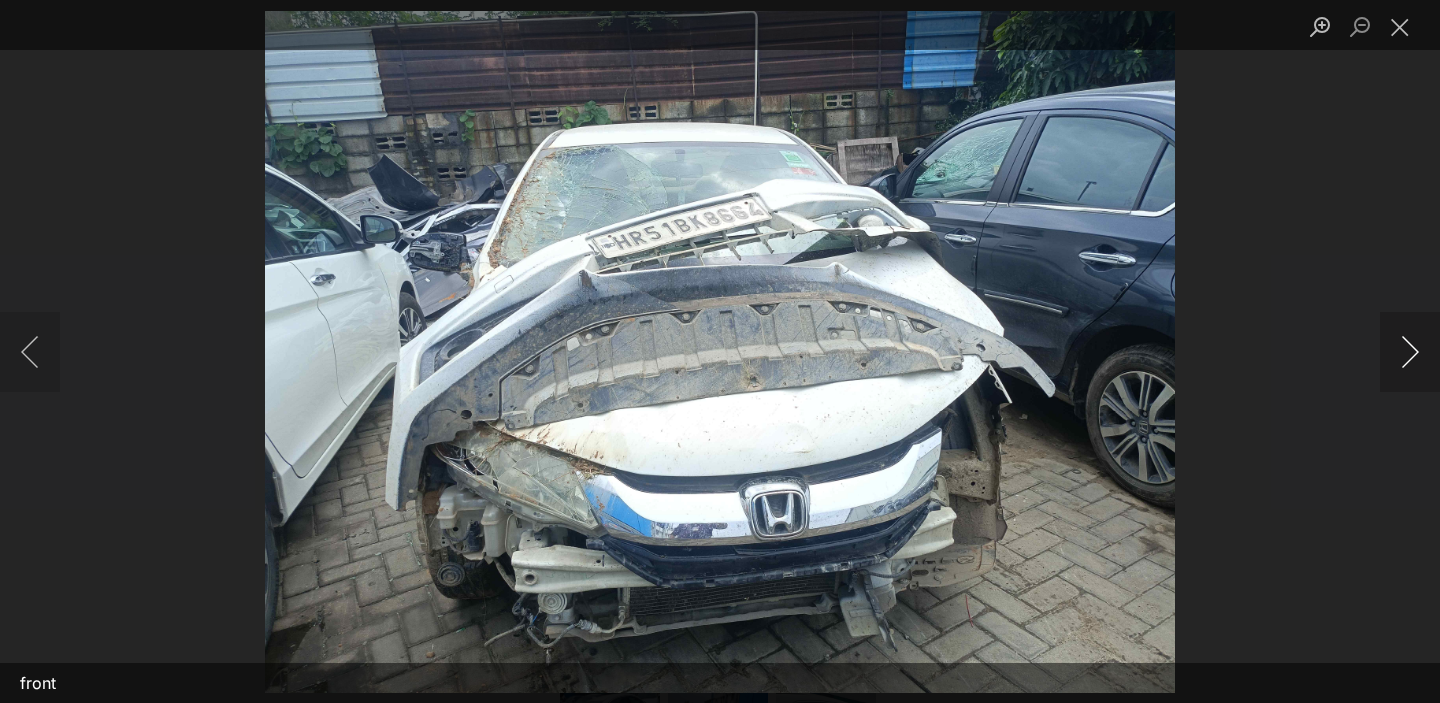 click at bounding box center [1410, 352] 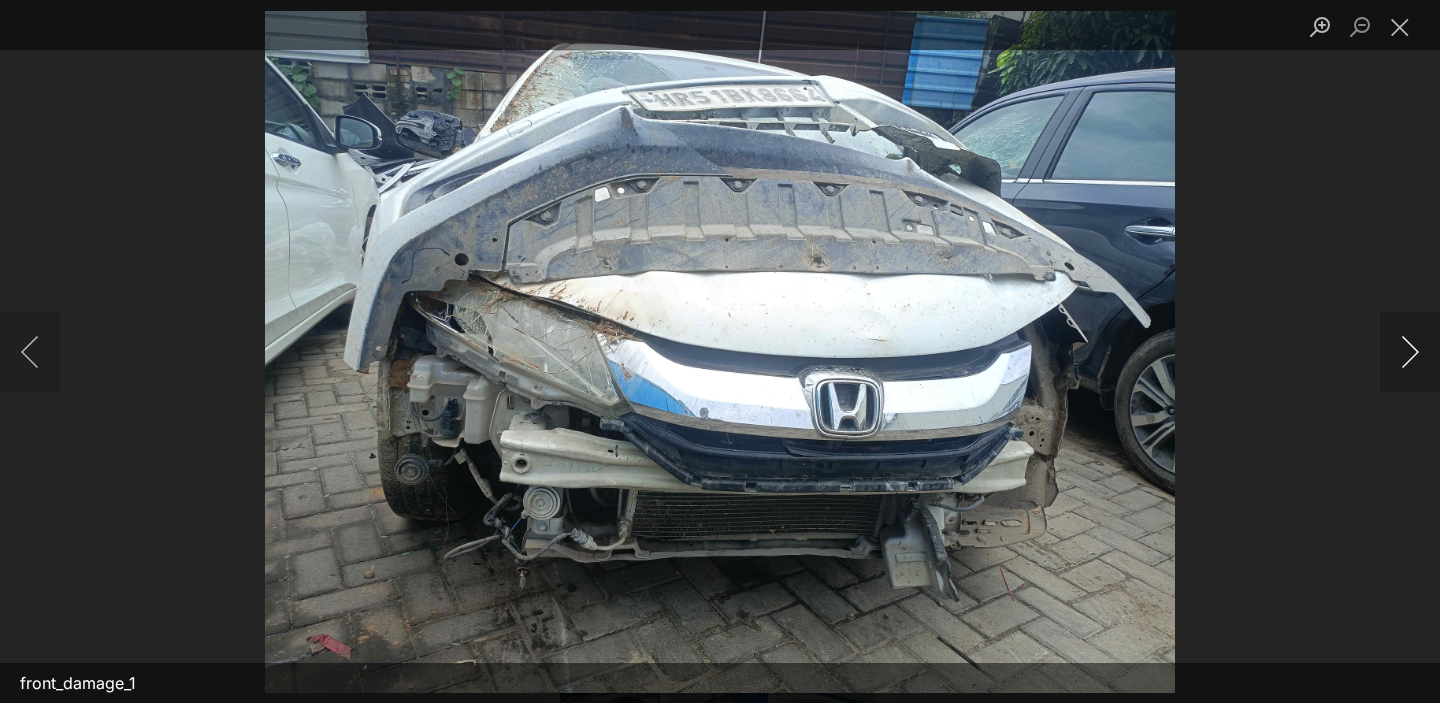 click at bounding box center (1410, 352) 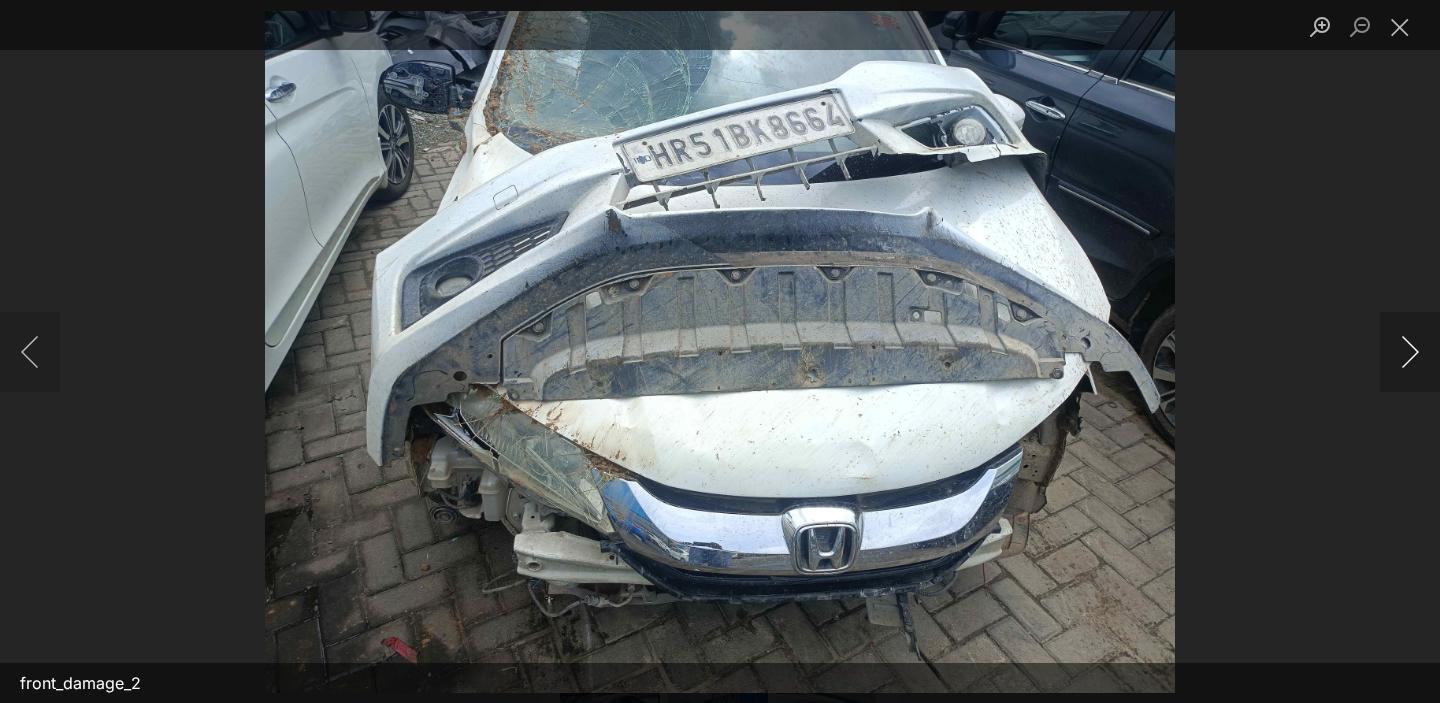 click at bounding box center (1410, 352) 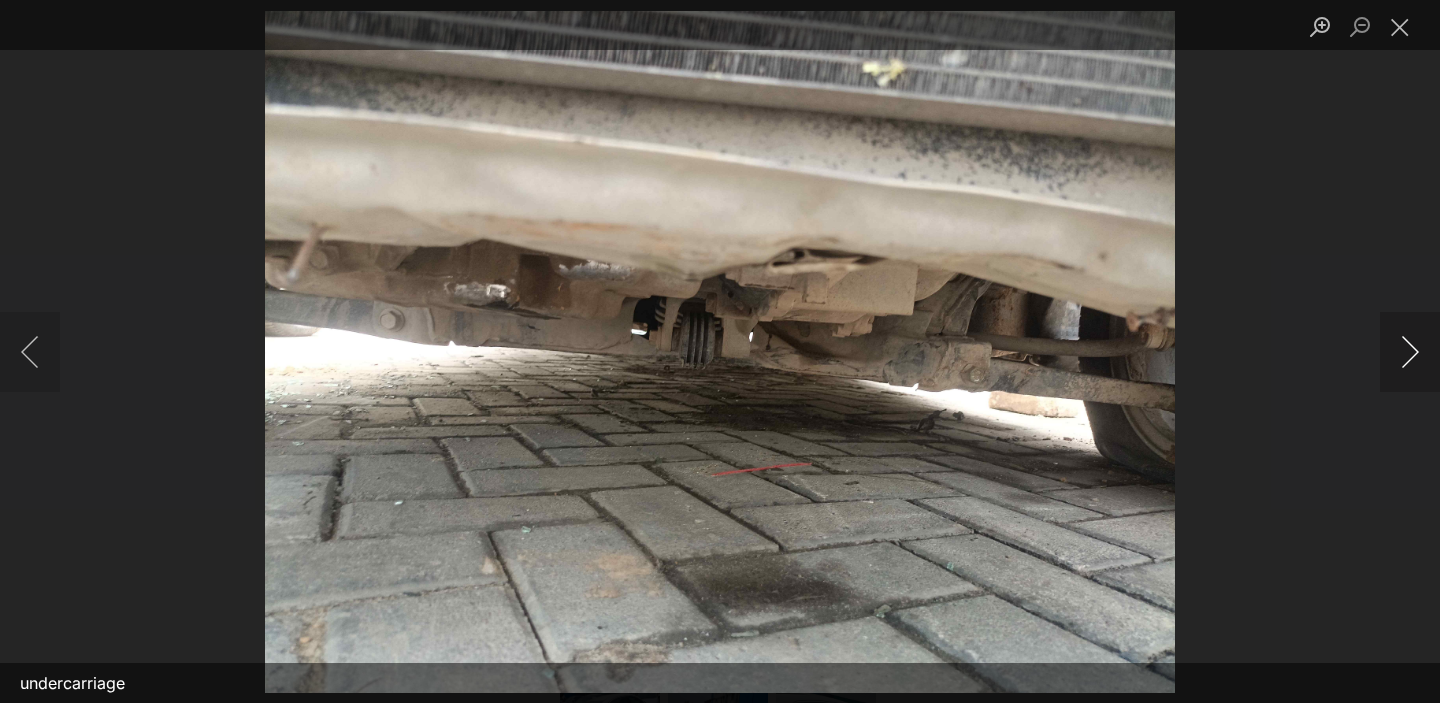 click at bounding box center (1410, 352) 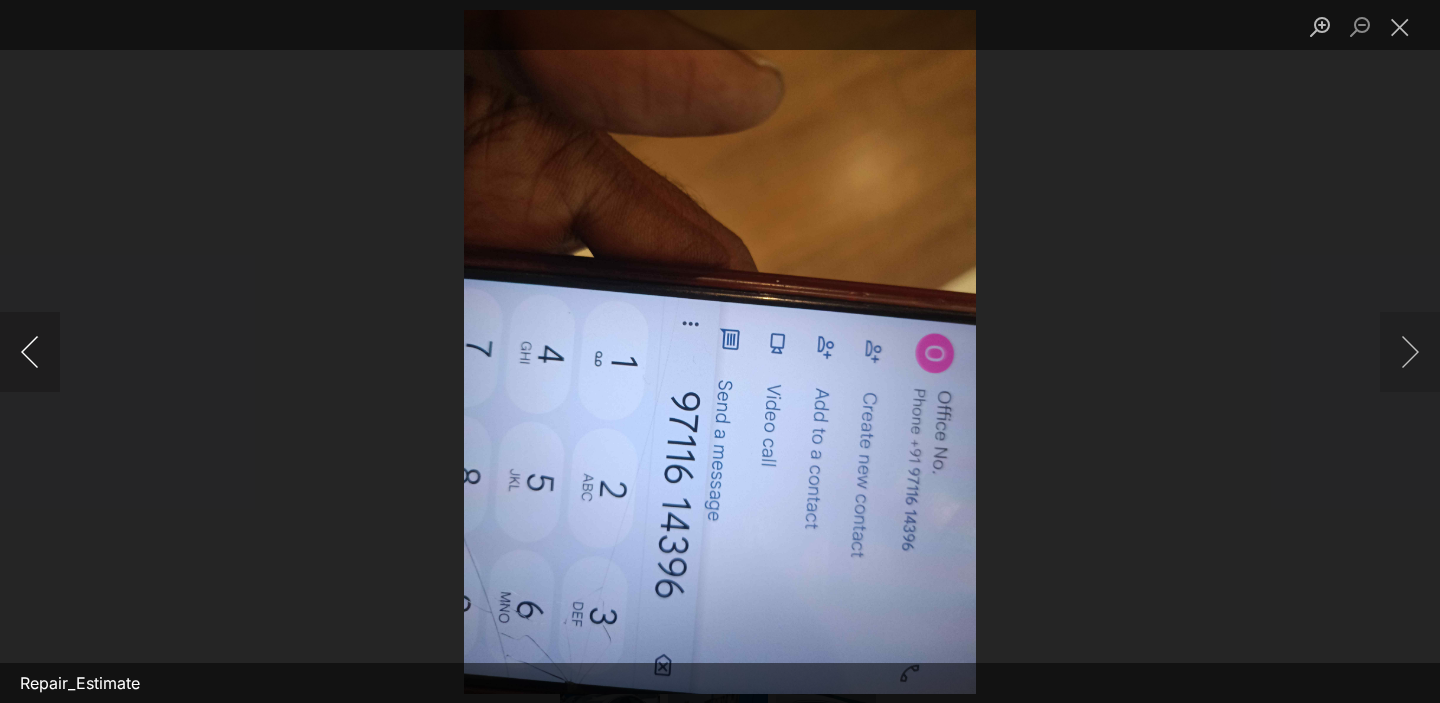click at bounding box center (30, 352) 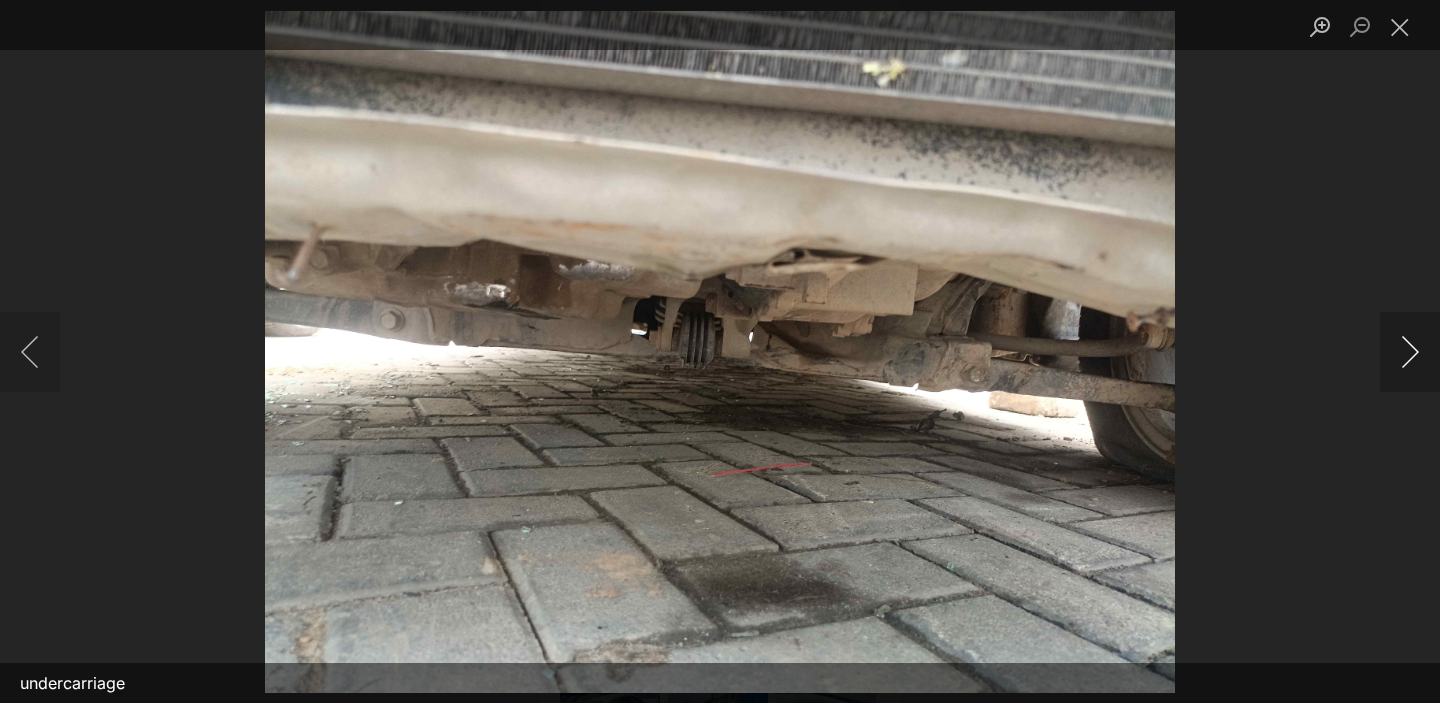 click at bounding box center (1410, 352) 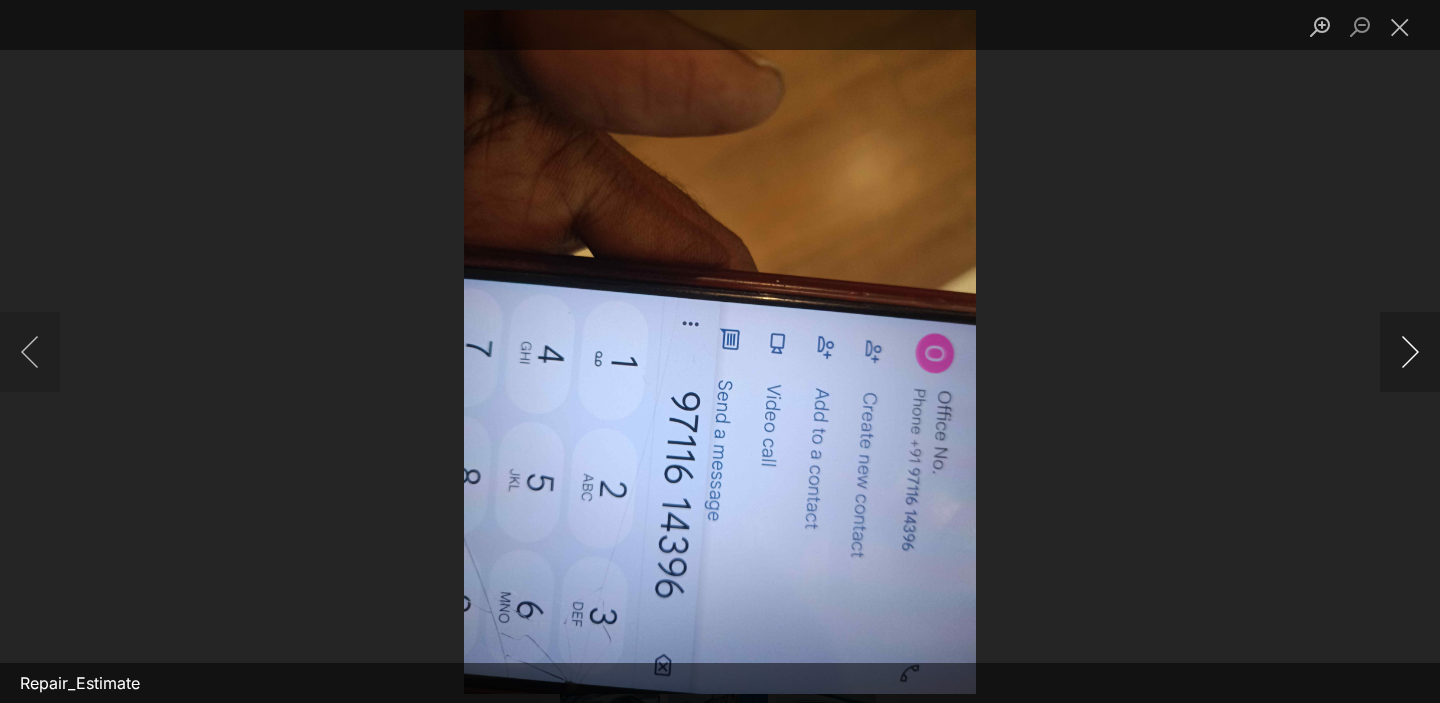 click at bounding box center [1410, 352] 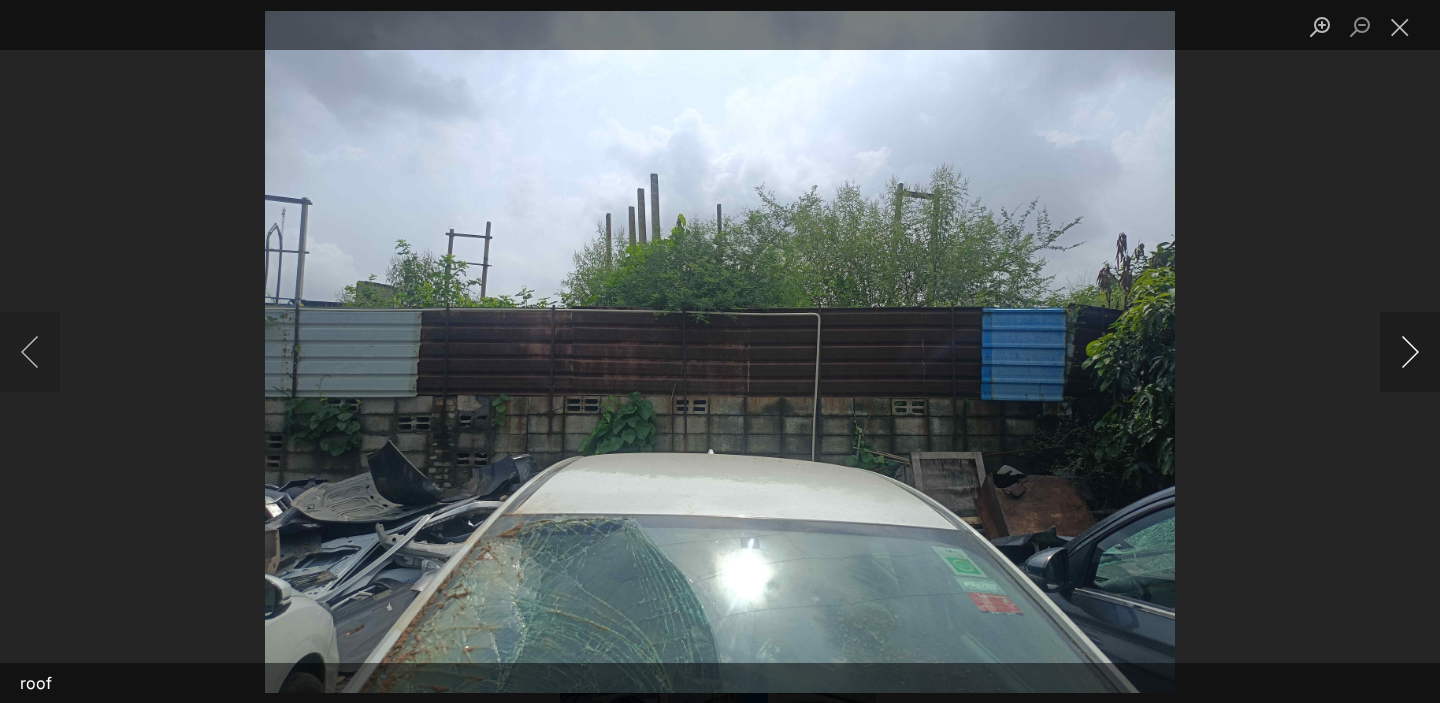 click at bounding box center (1410, 352) 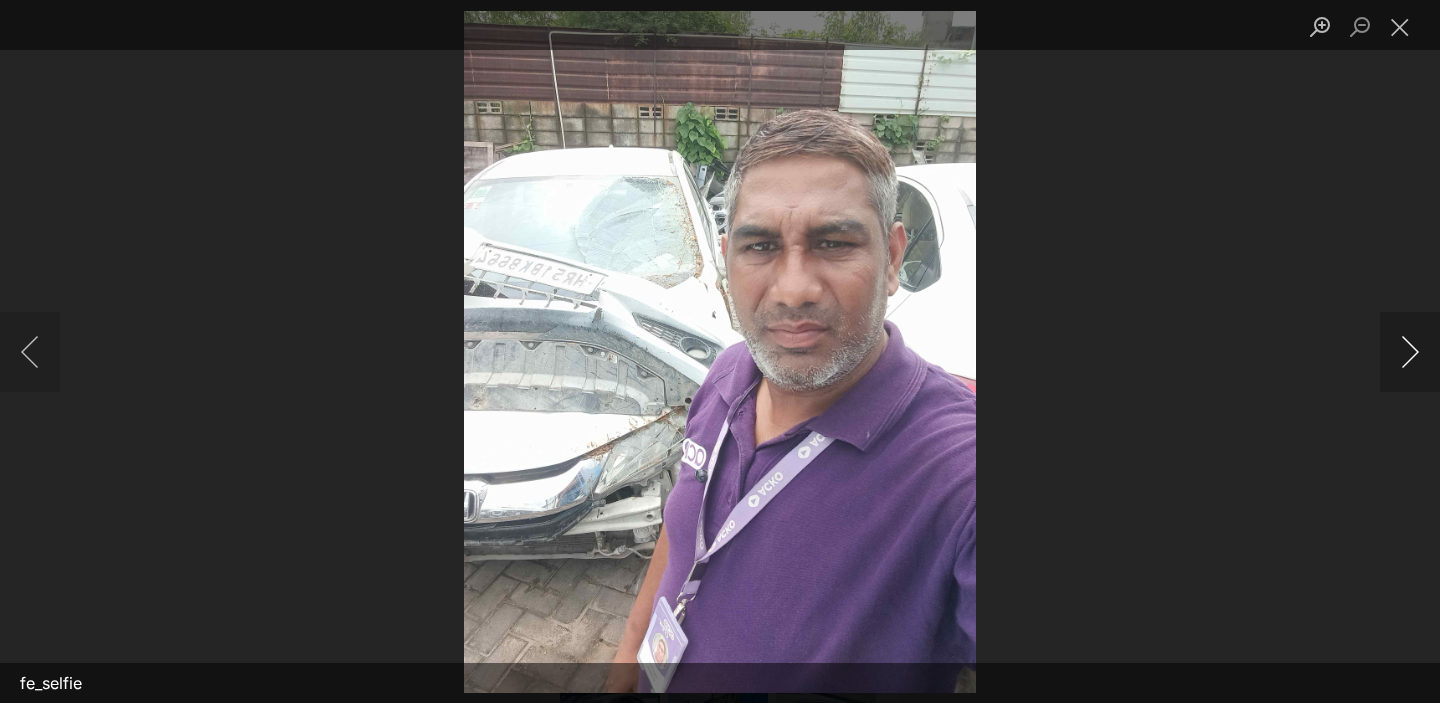 click at bounding box center (1410, 352) 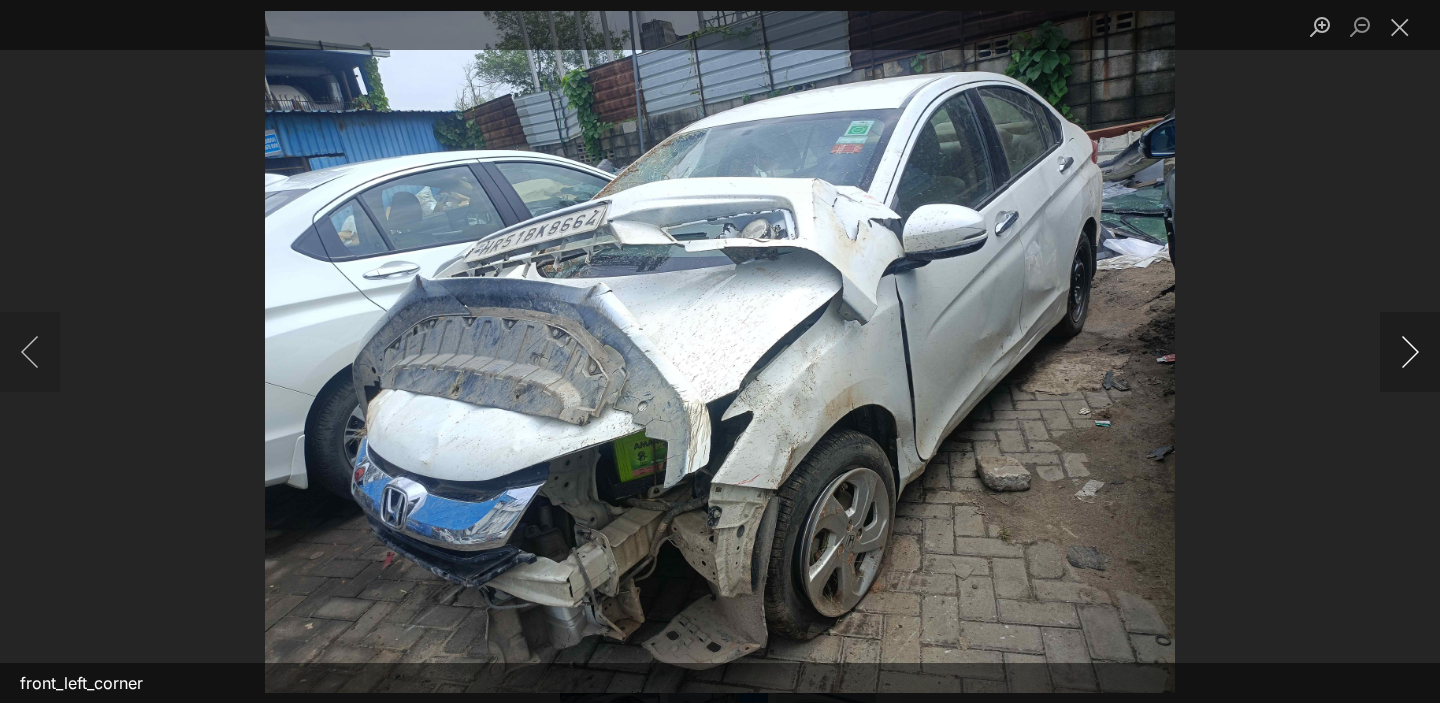 click at bounding box center [1410, 352] 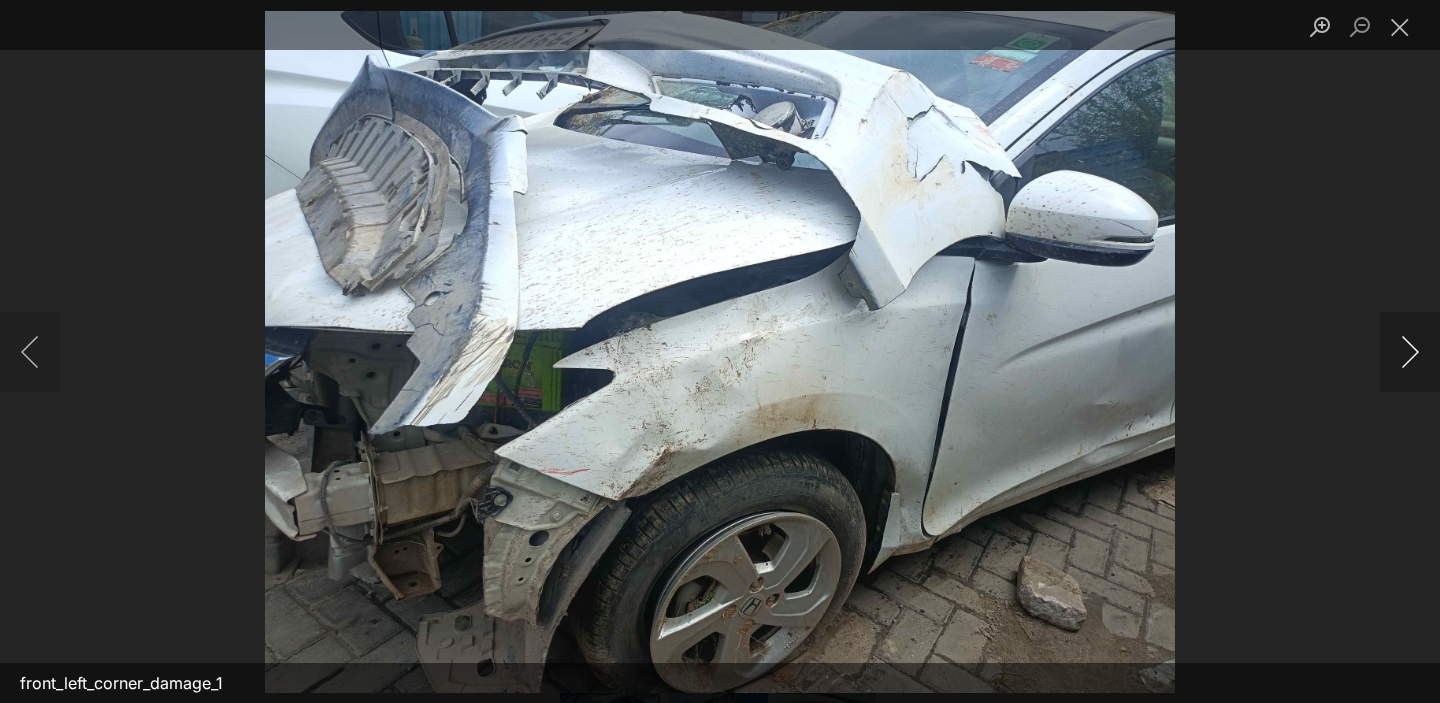 click at bounding box center [1410, 352] 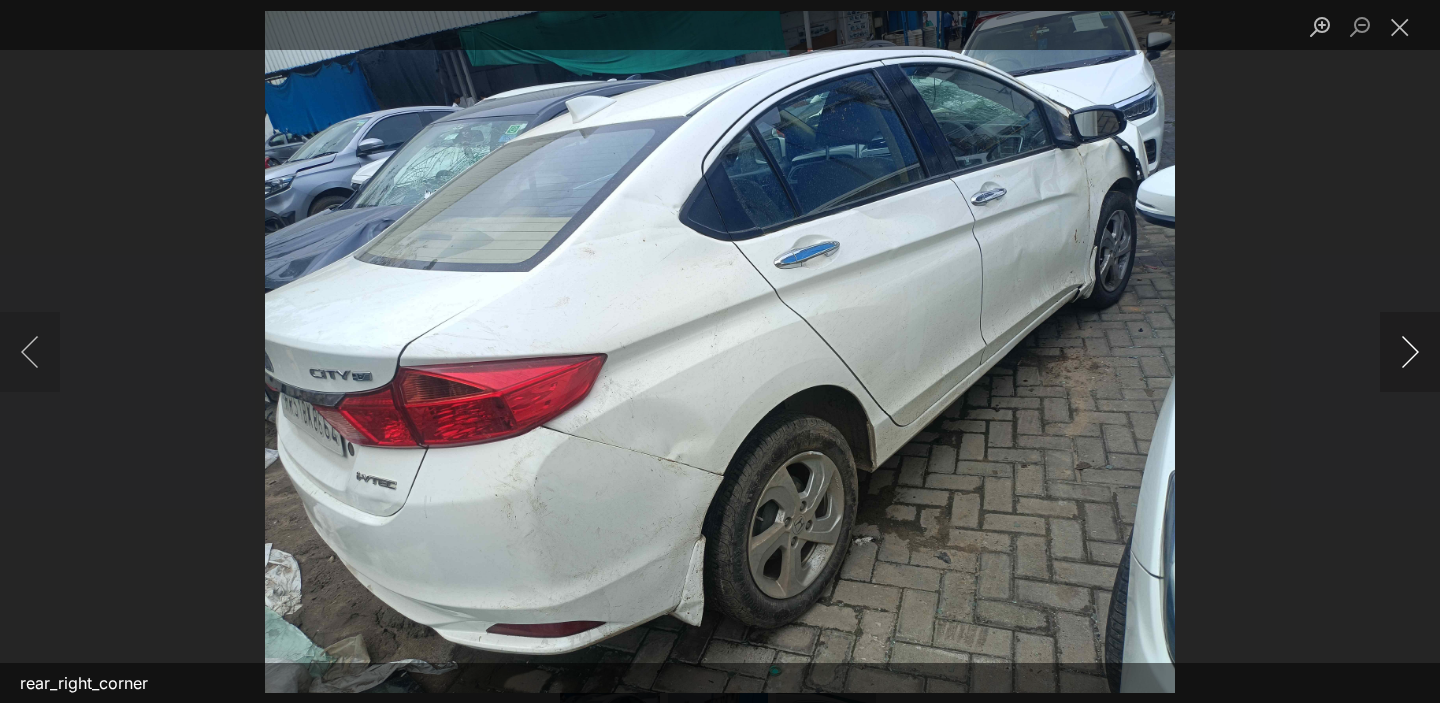 click at bounding box center [1410, 352] 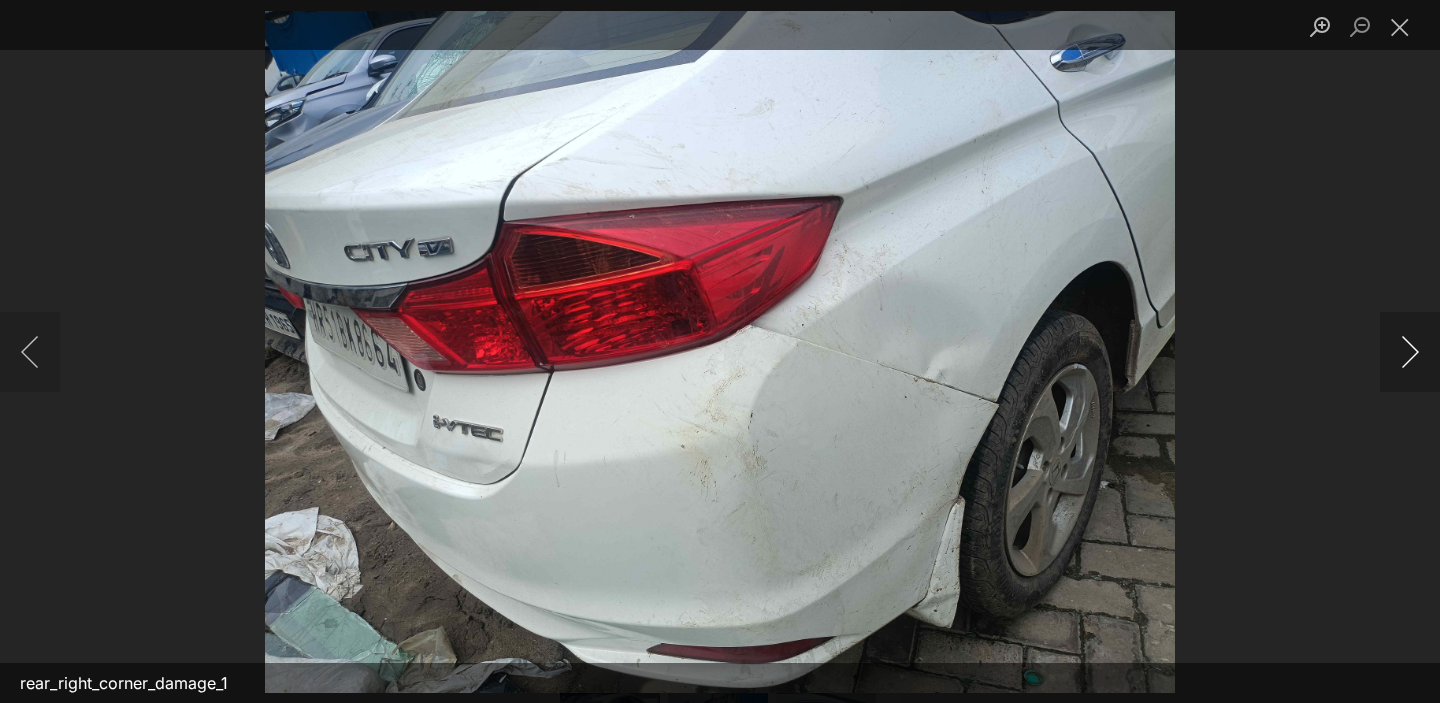 click at bounding box center (1410, 352) 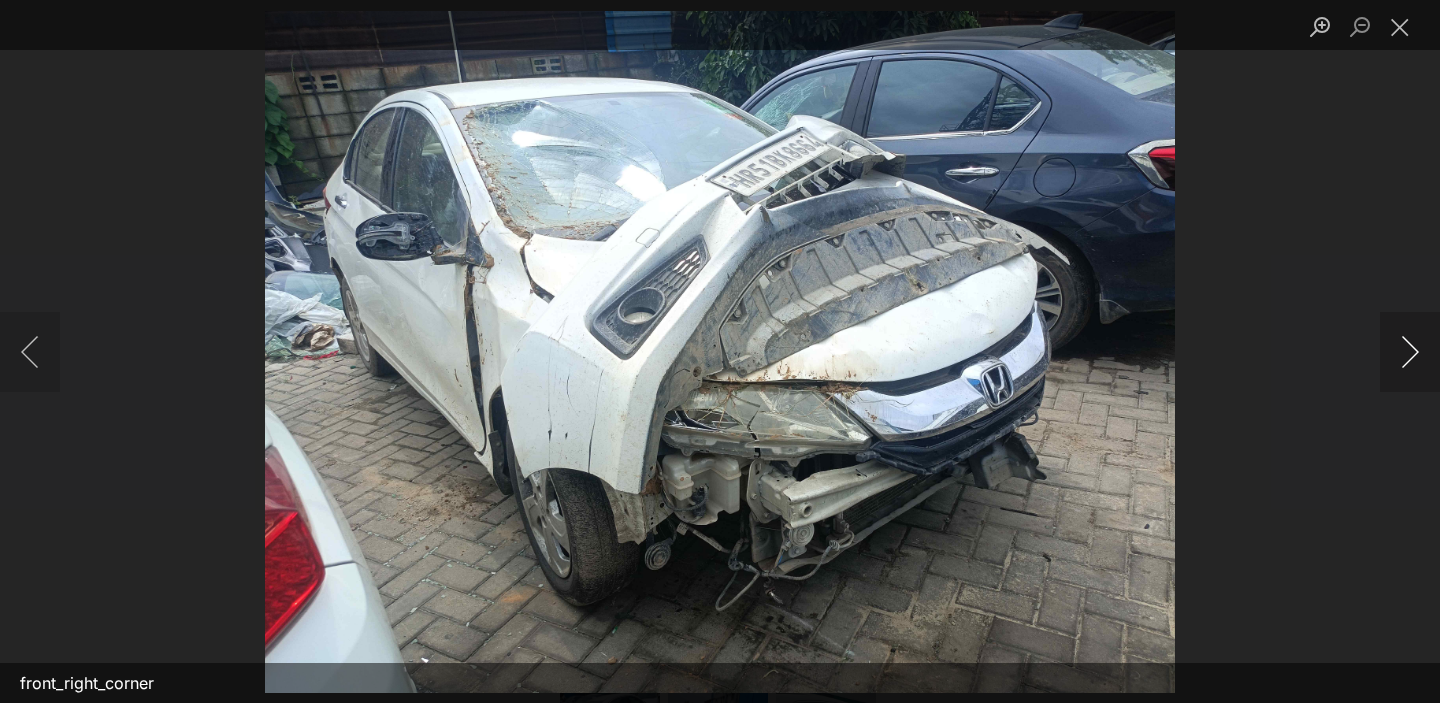 click at bounding box center [1410, 352] 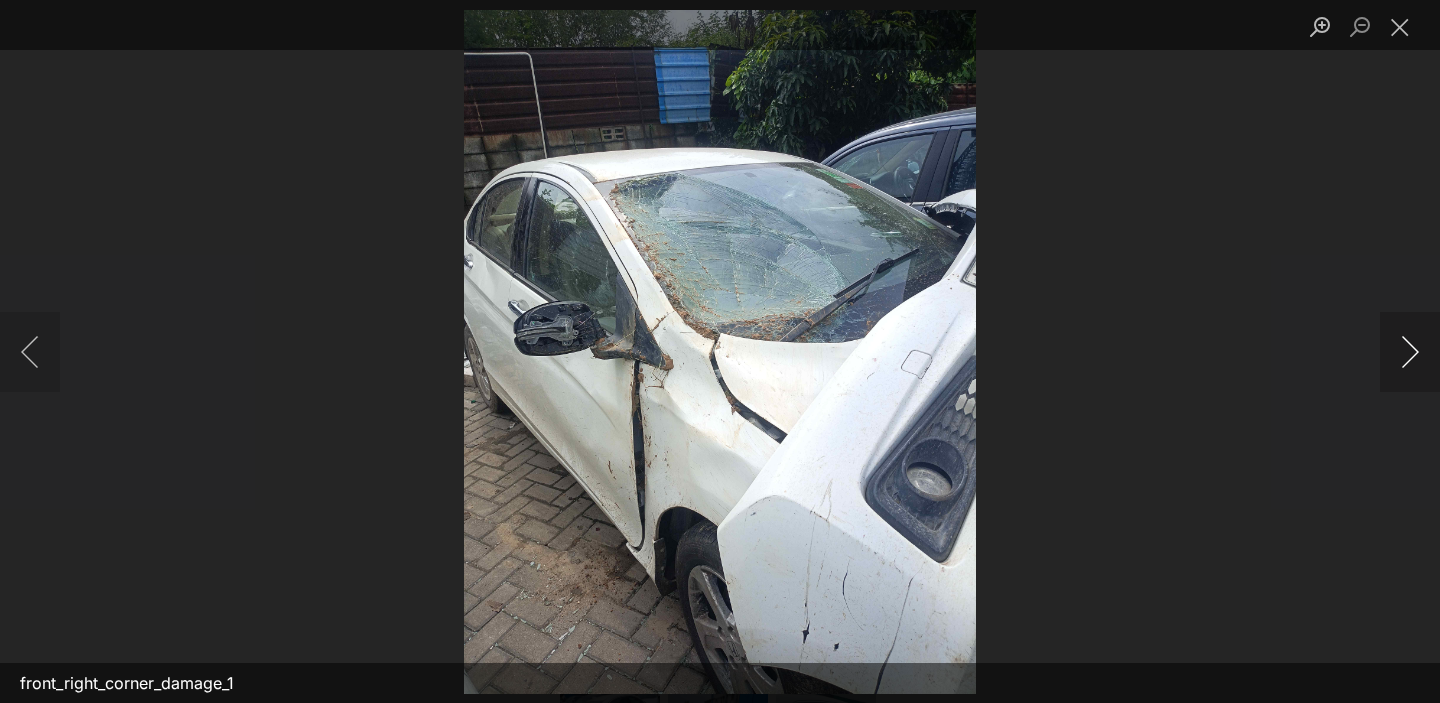 click at bounding box center [1410, 352] 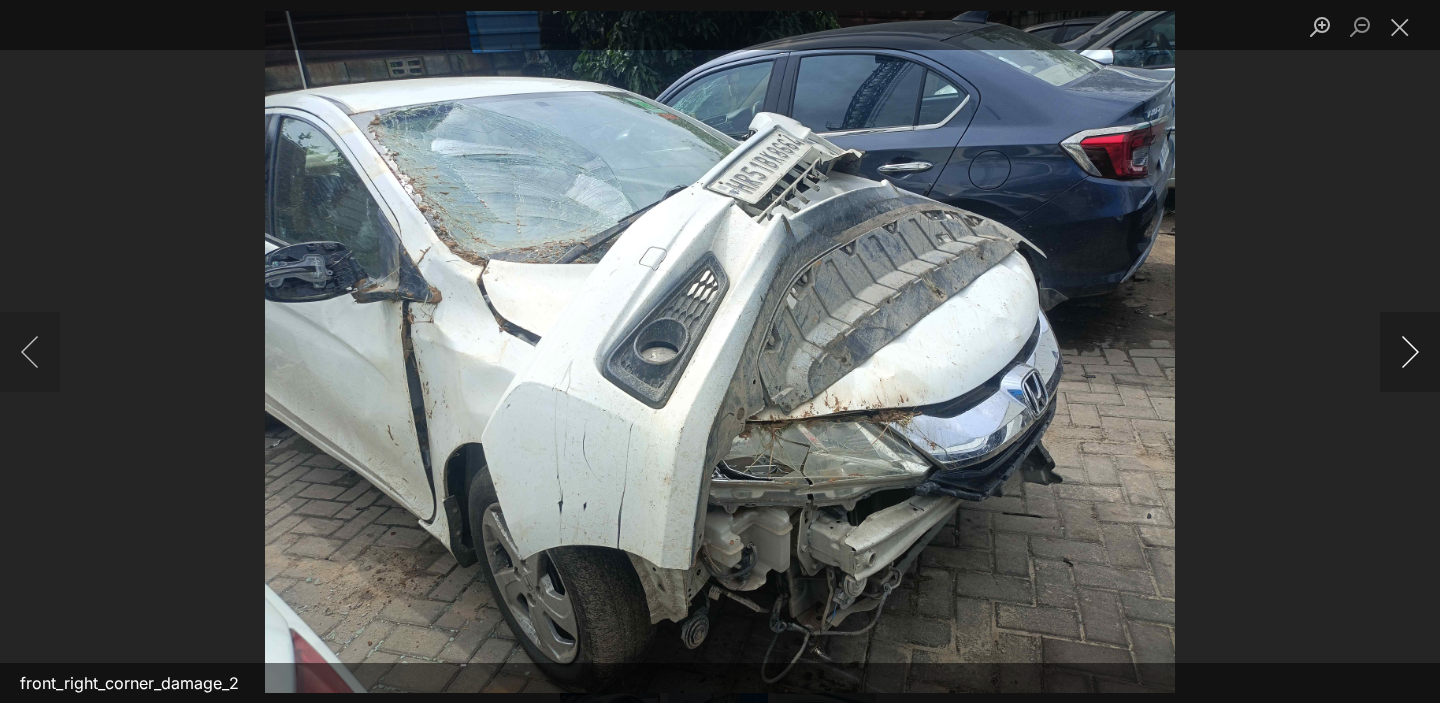 click at bounding box center [1410, 352] 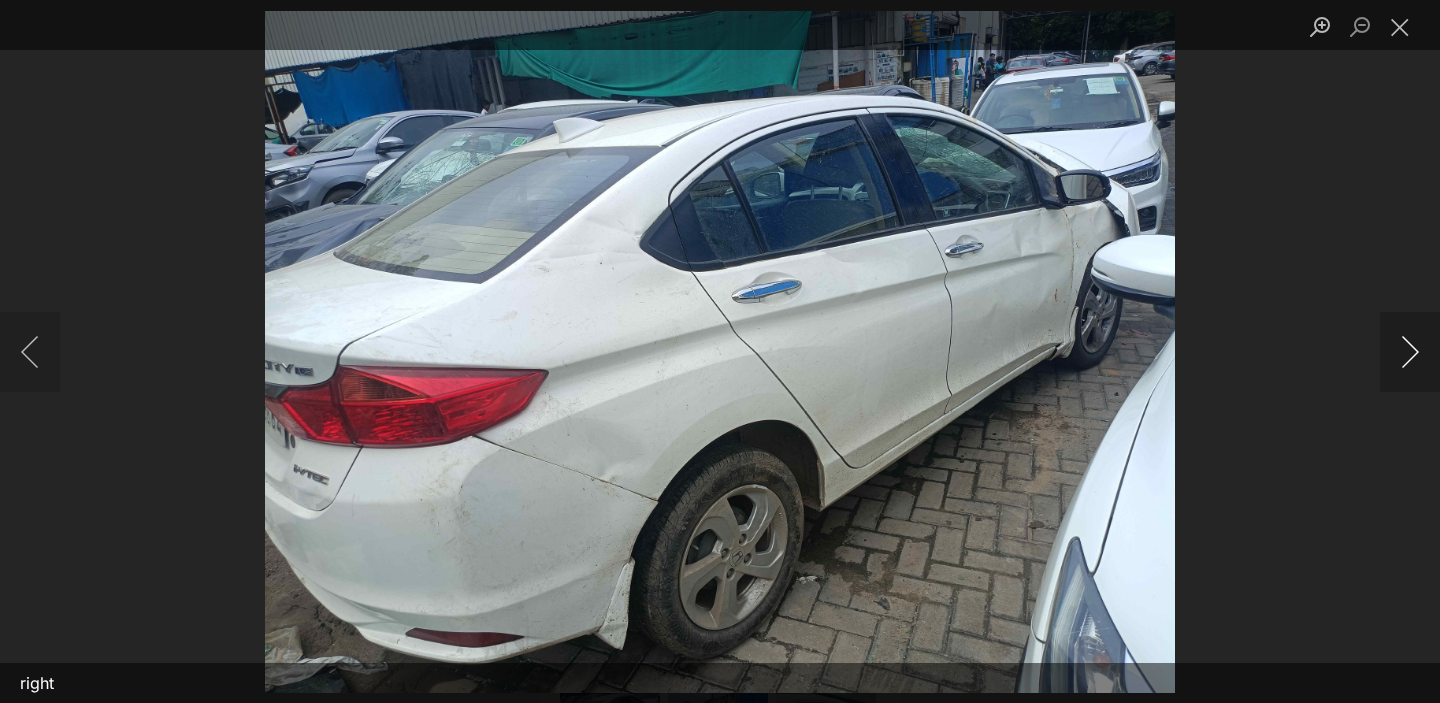 click at bounding box center (1410, 352) 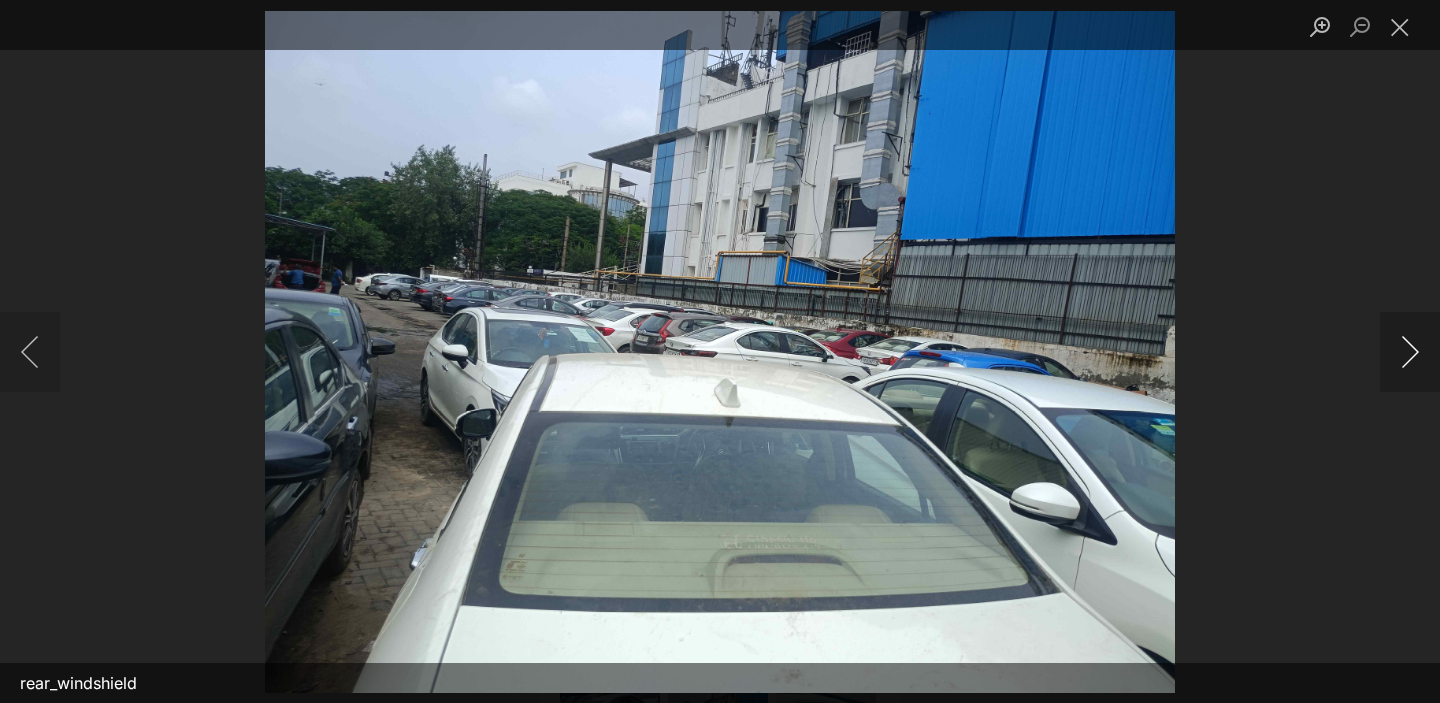 click at bounding box center [1410, 352] 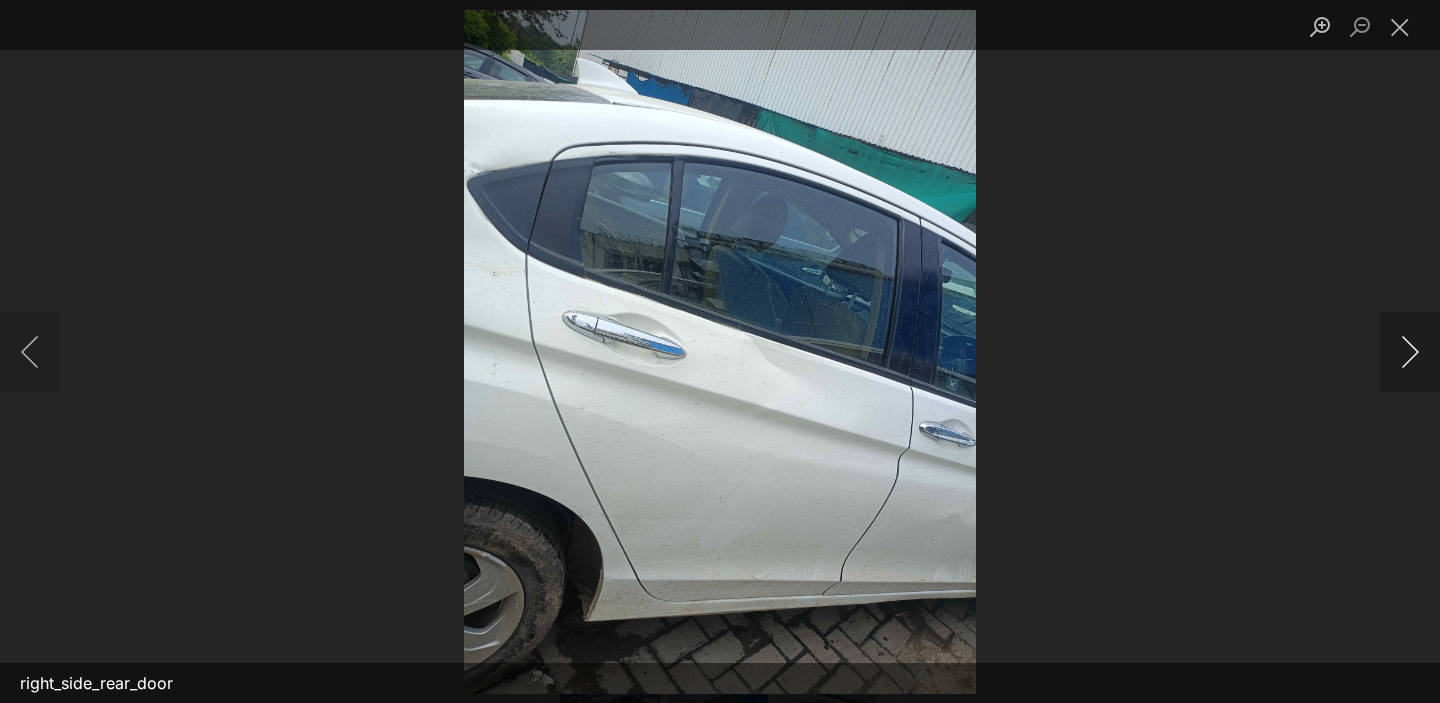 click at bounding box center (1410, 352) 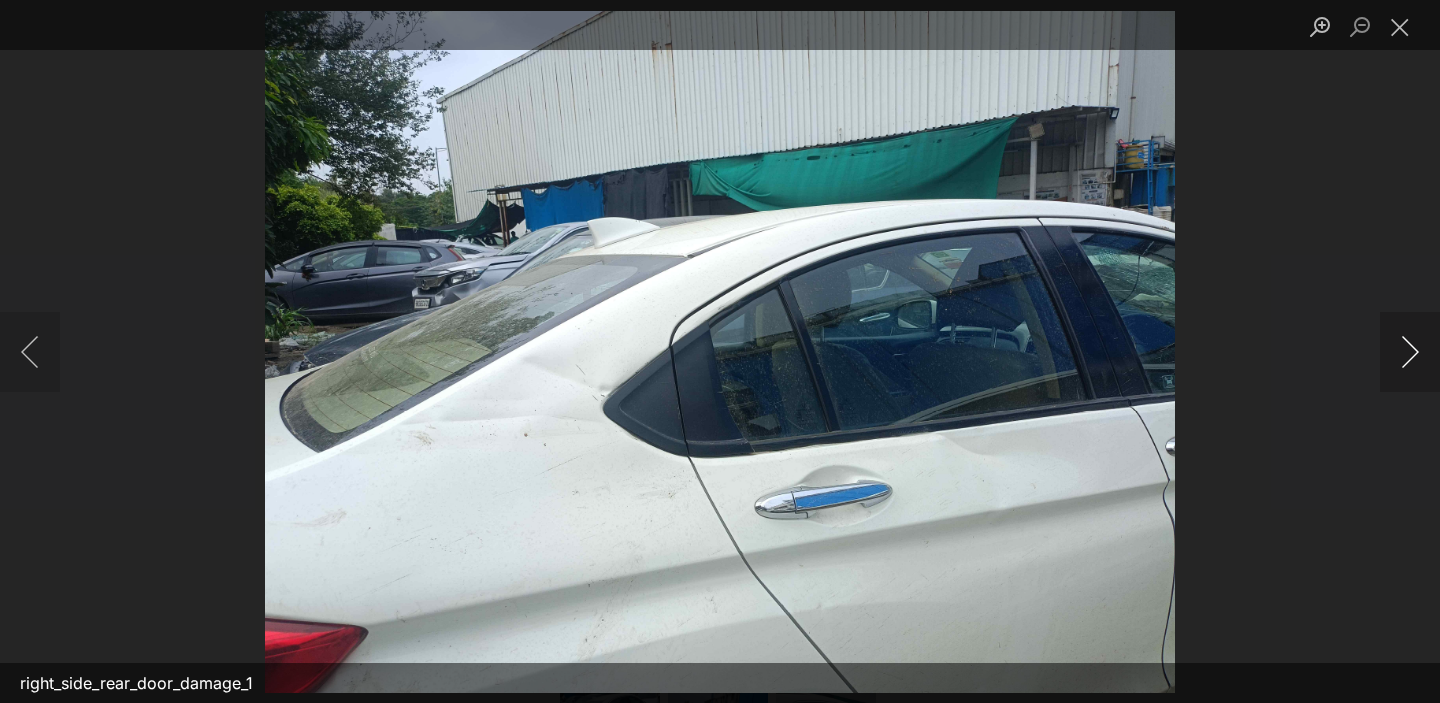 click at bounding box center [1410, 352] 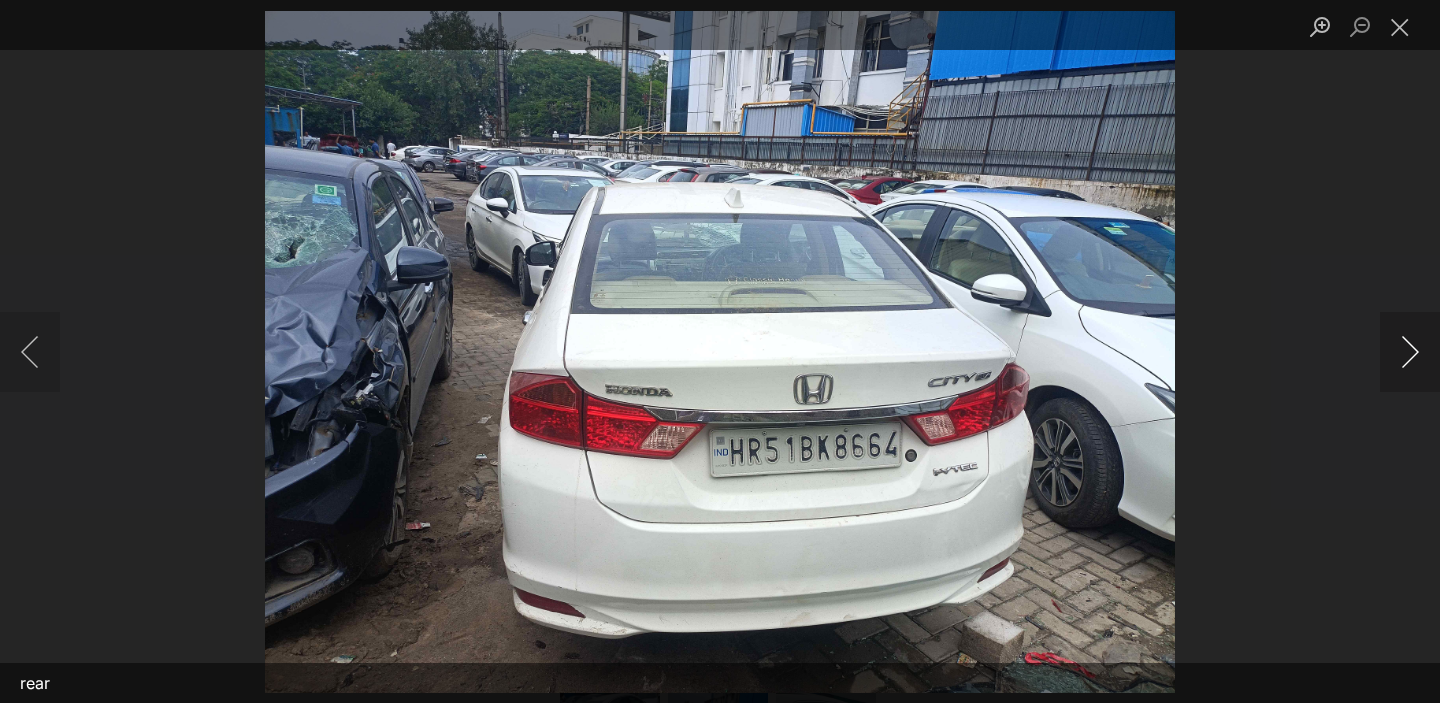 click at bounding box center [1410, 352] 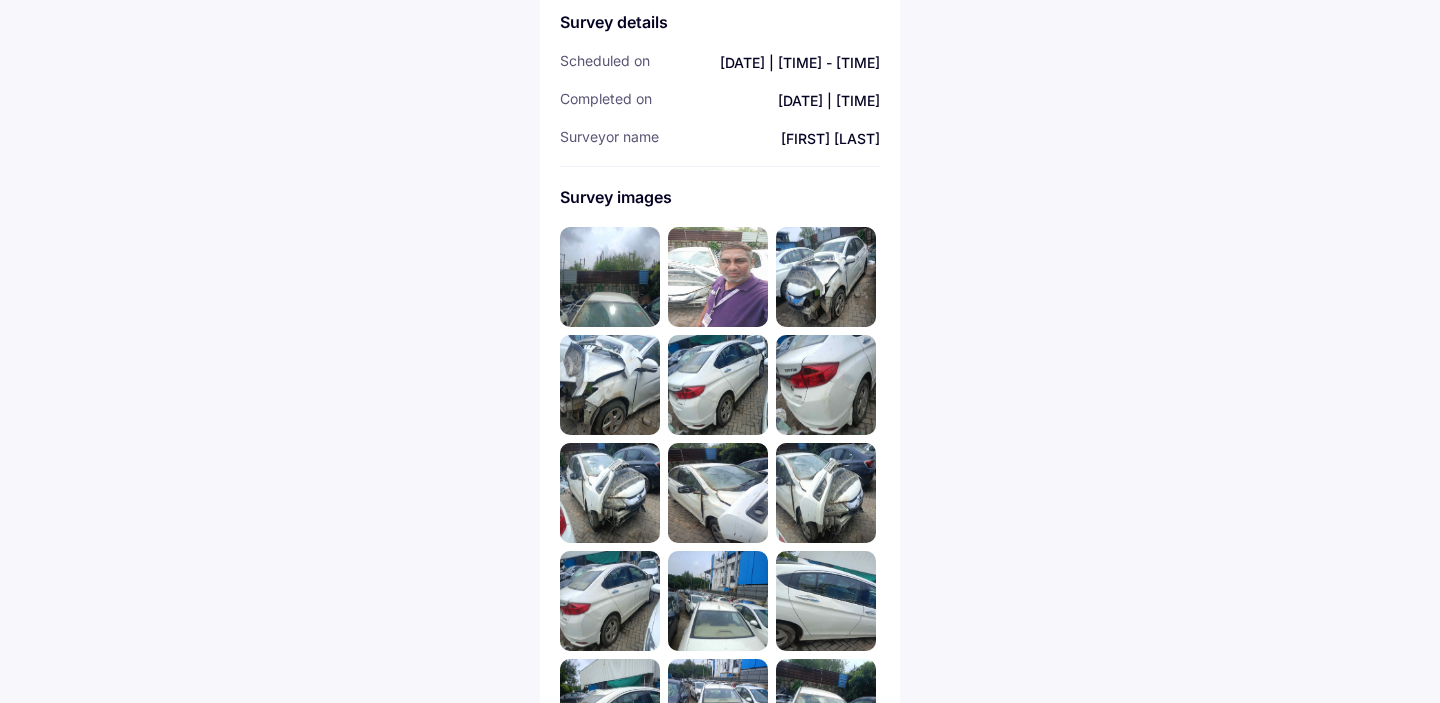 scroll, scrollTop: 0, scrollLeft: 0, axis: both 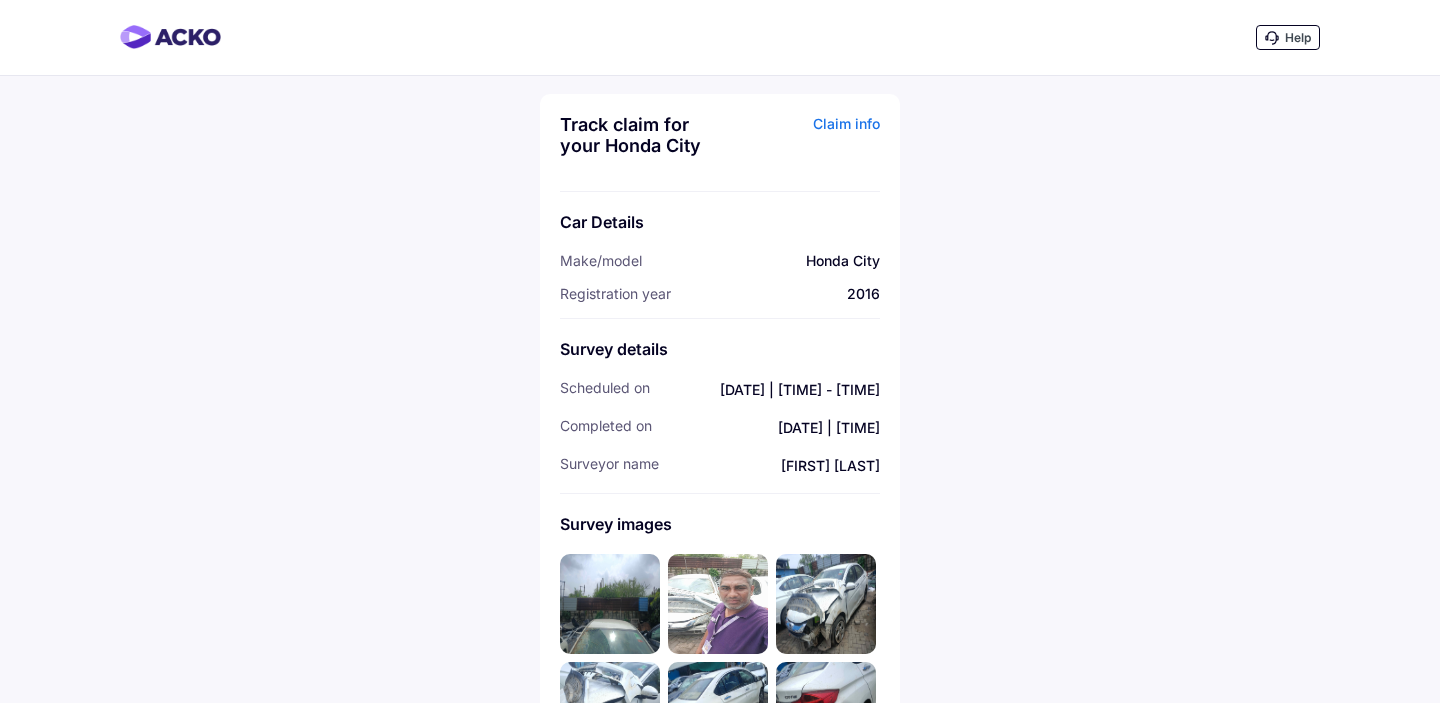 click on "Claim info" at bounding box center [802, 142] 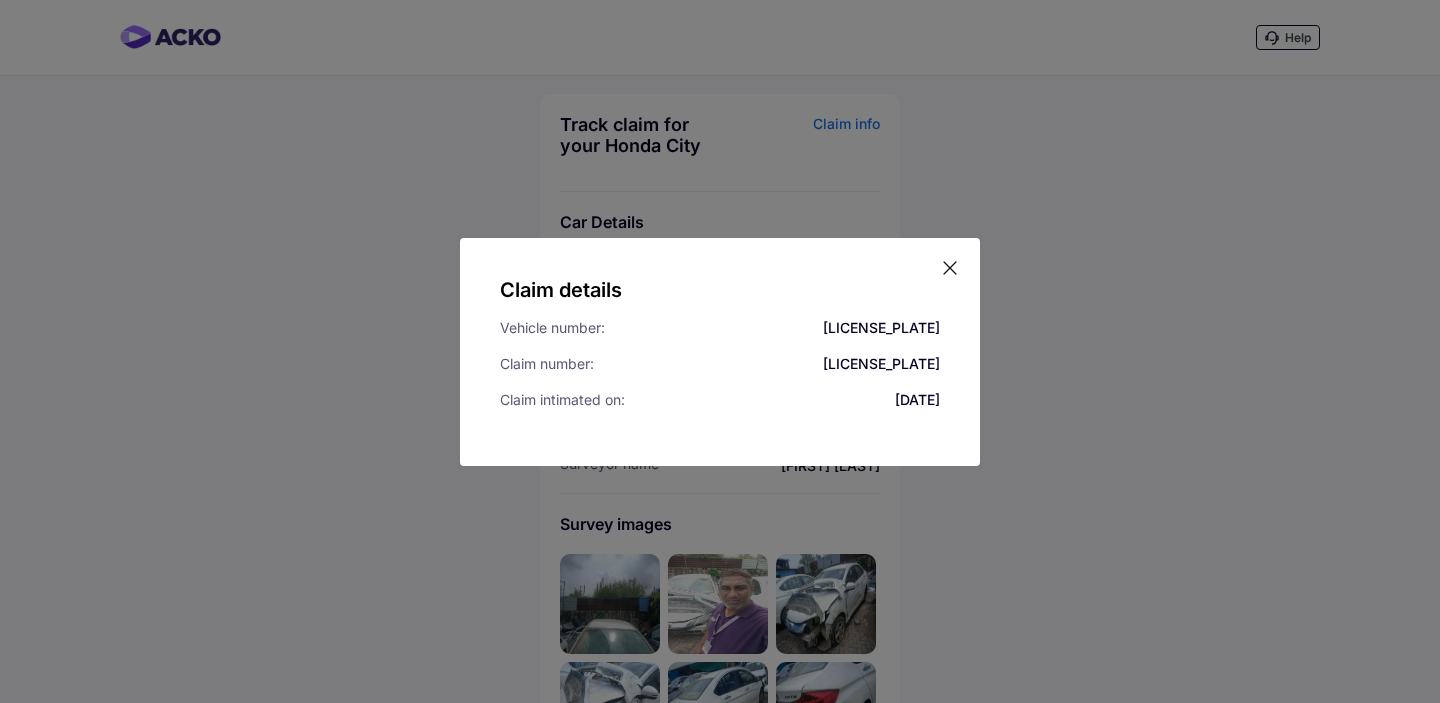 click 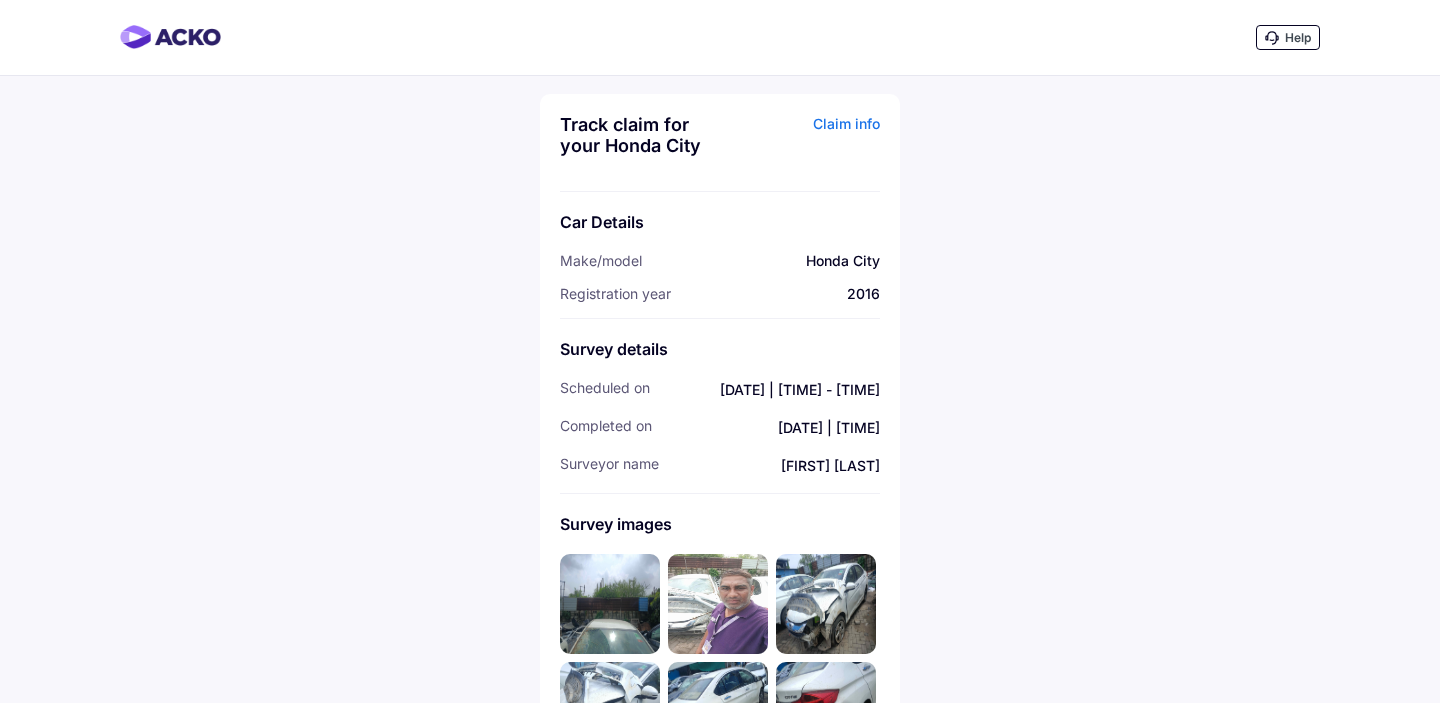 click at bounding box center [170, 37] 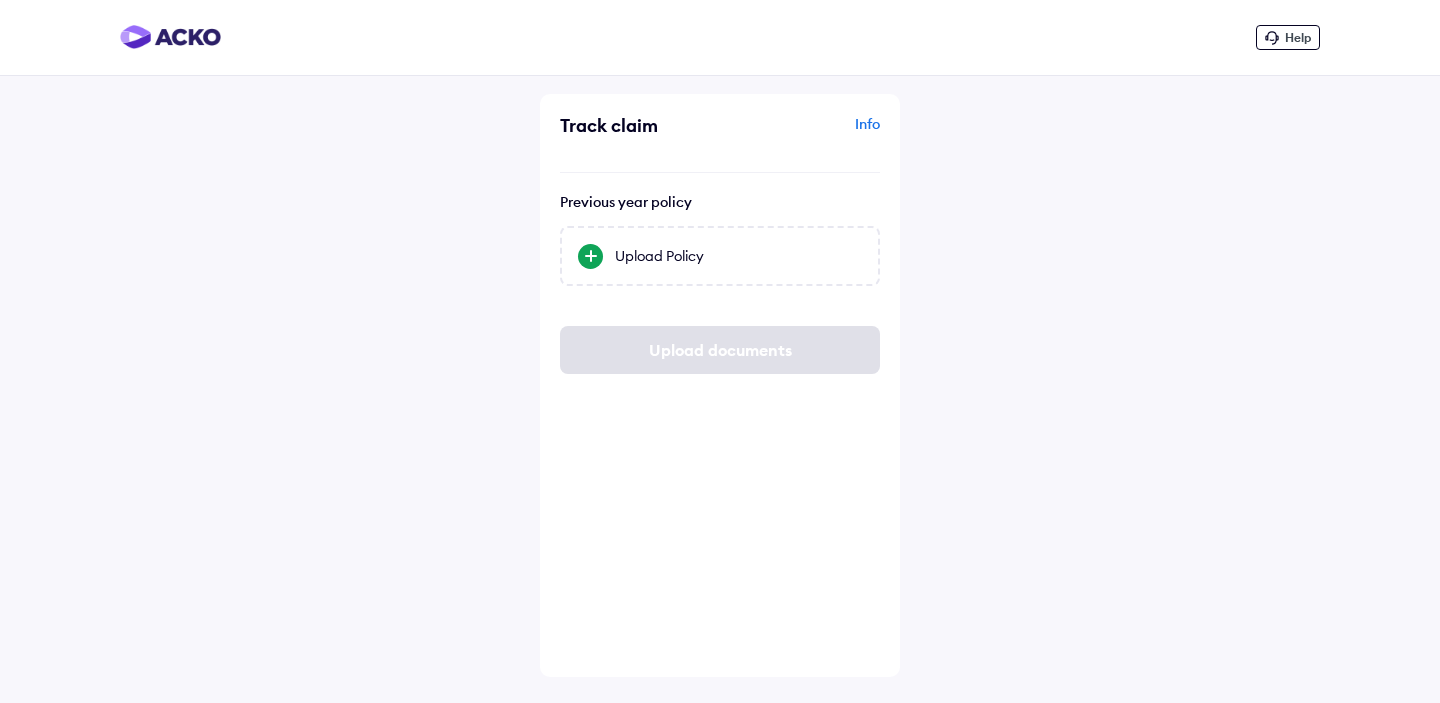 scroll, scrollTop: 0, scrollLeft: 0, axis: both 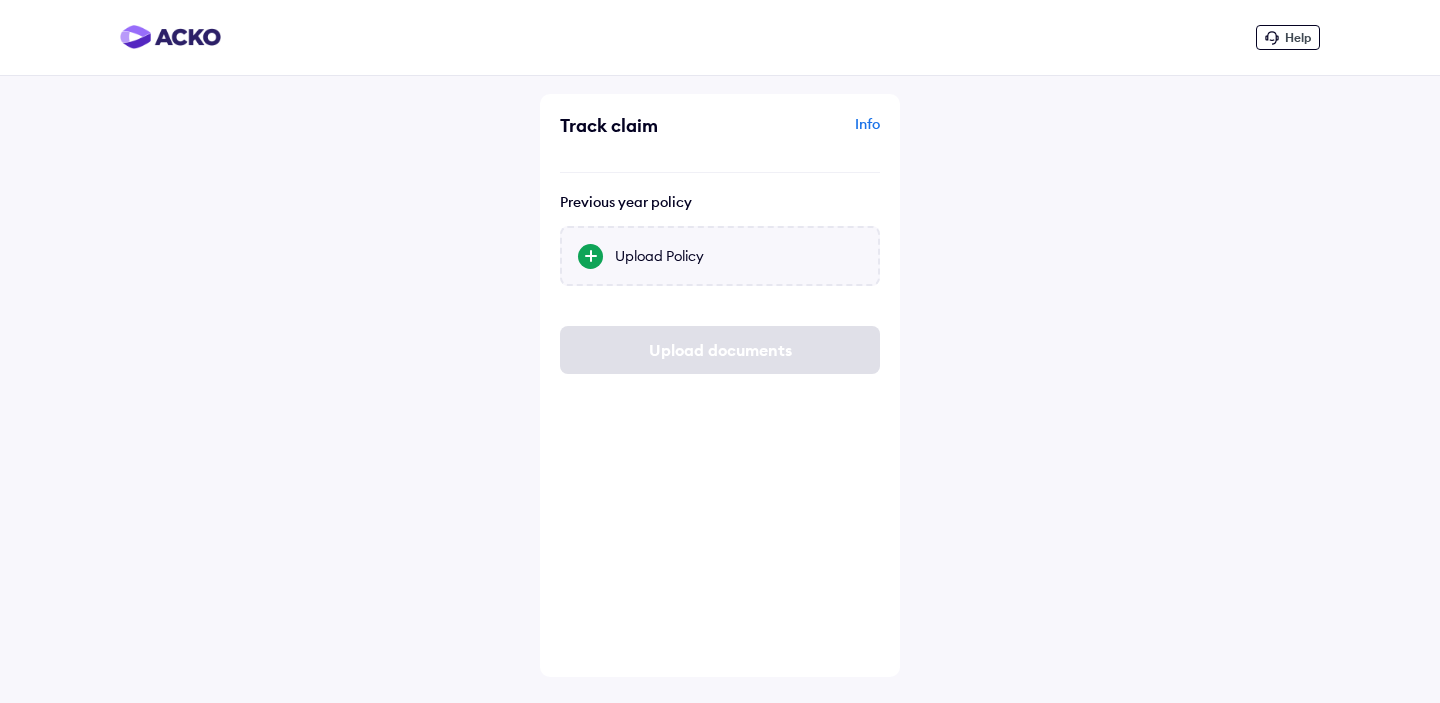 click on "Upload Policy" at bounding box center [738, 256] 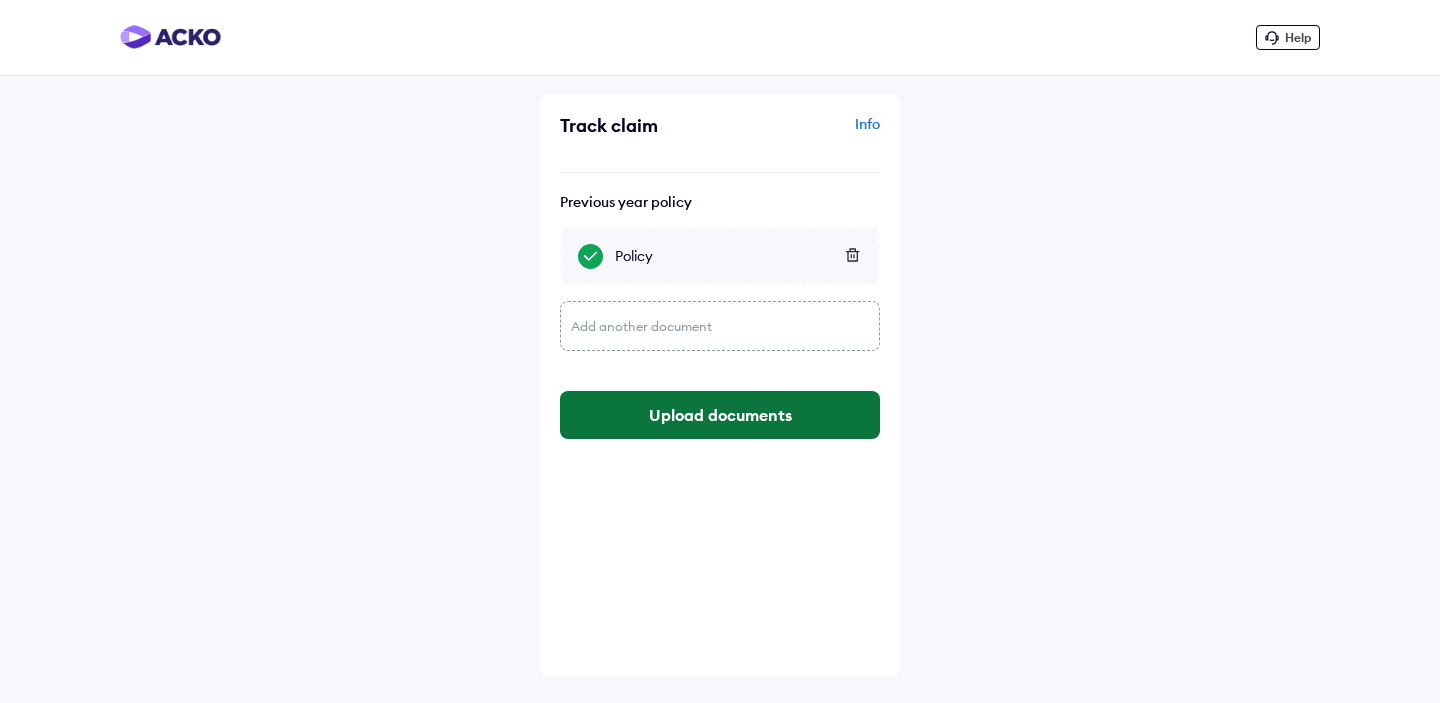 click on "Upload documents" at bounding box center [720, 415] 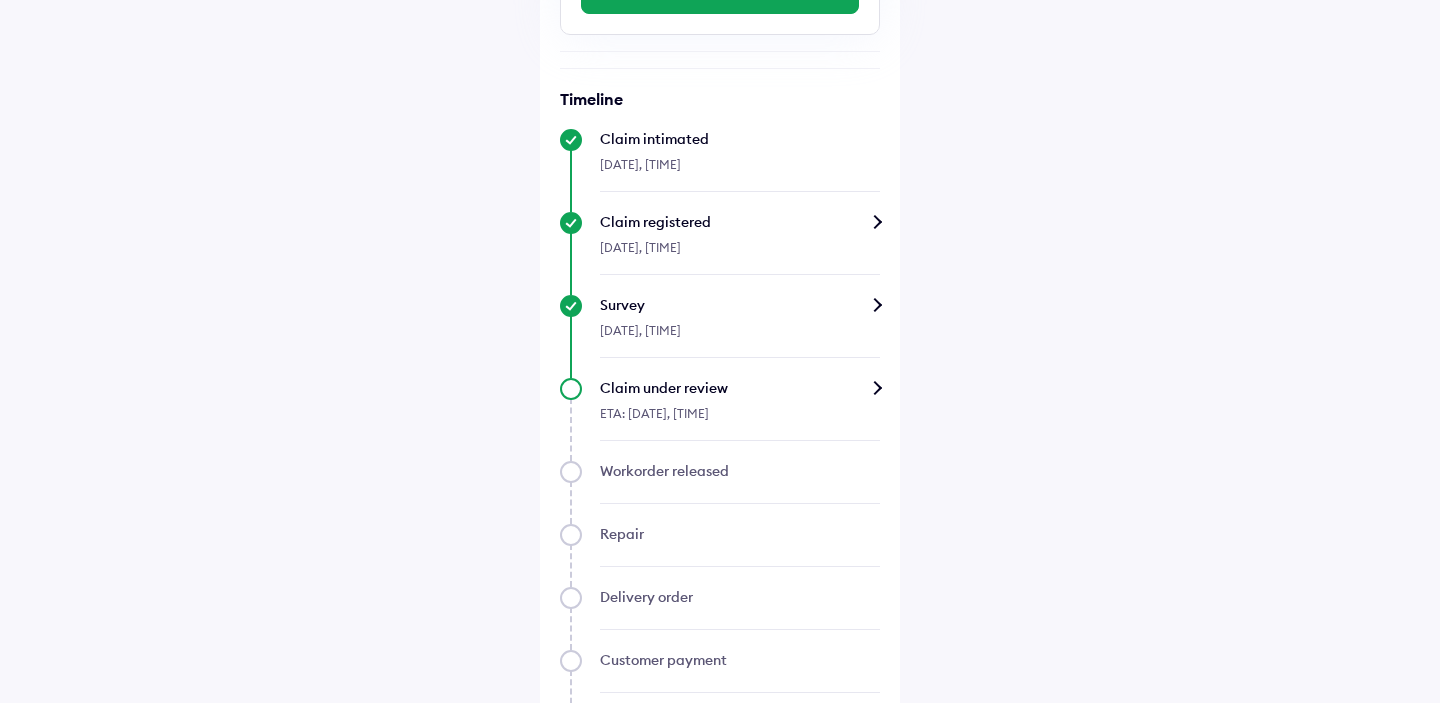 scroll, scrollTop: 730, scrollLeft: 0, axis: vertical 